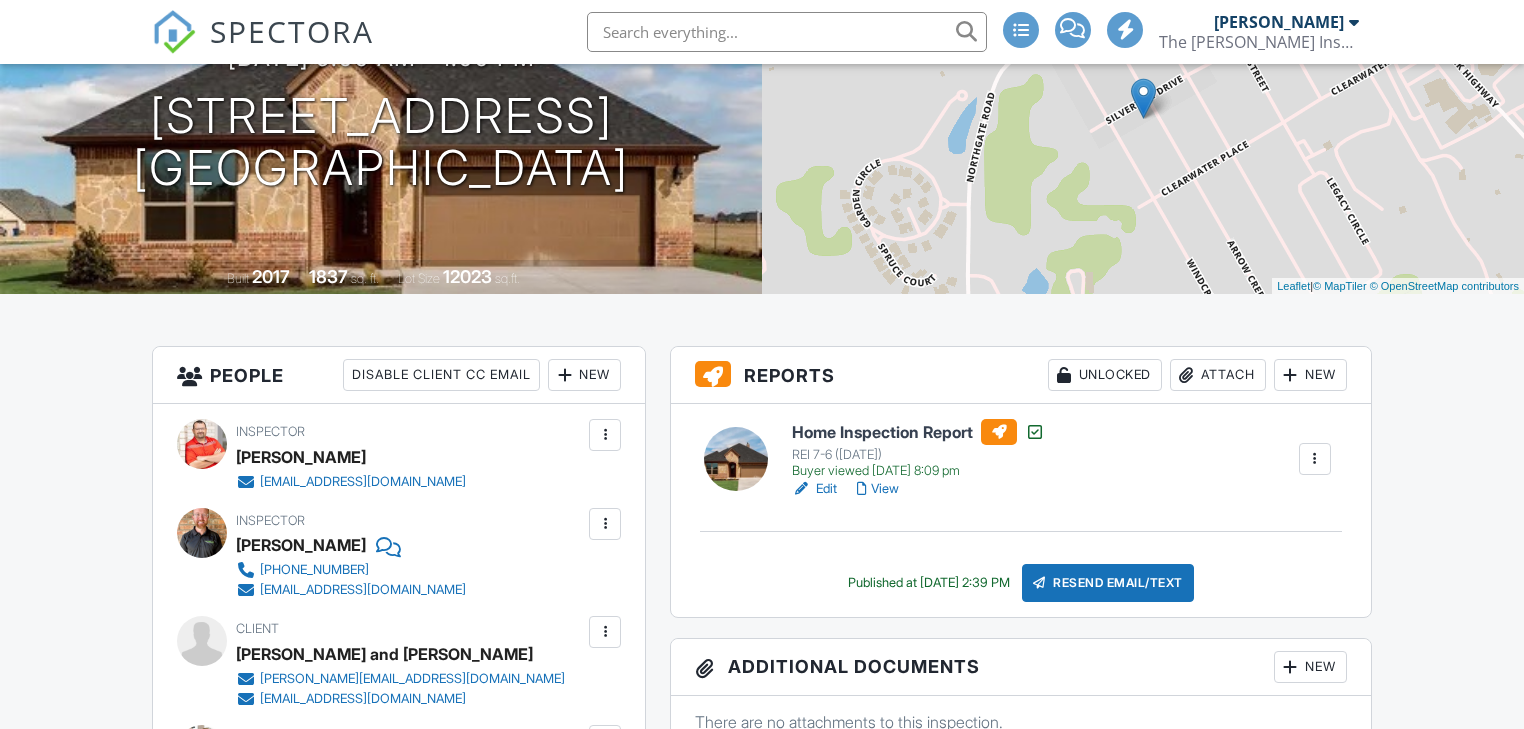 scroll, scrollTop: 240, scrollLeft: 0, axis: vertical 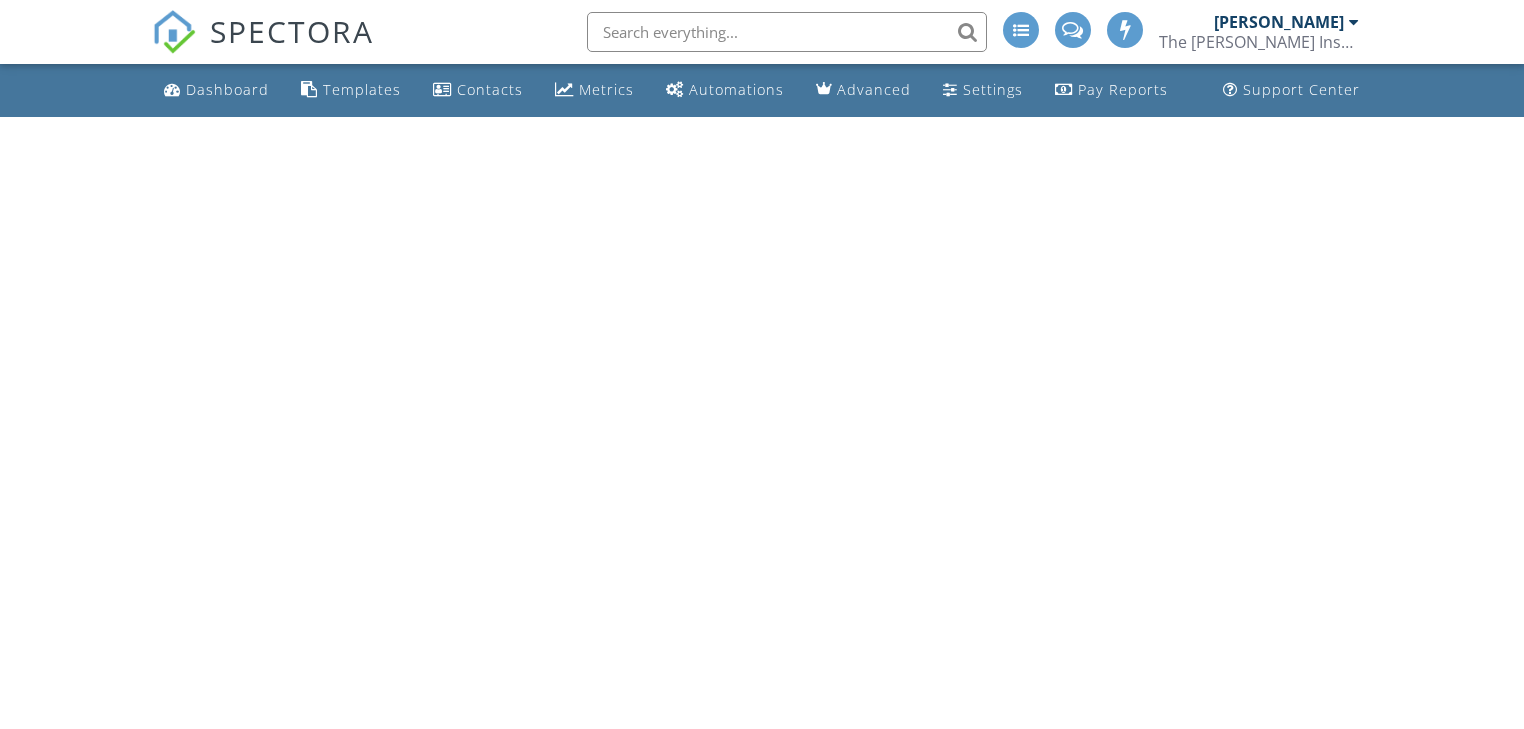 click on "Templates" at bounding box center (362, 89) 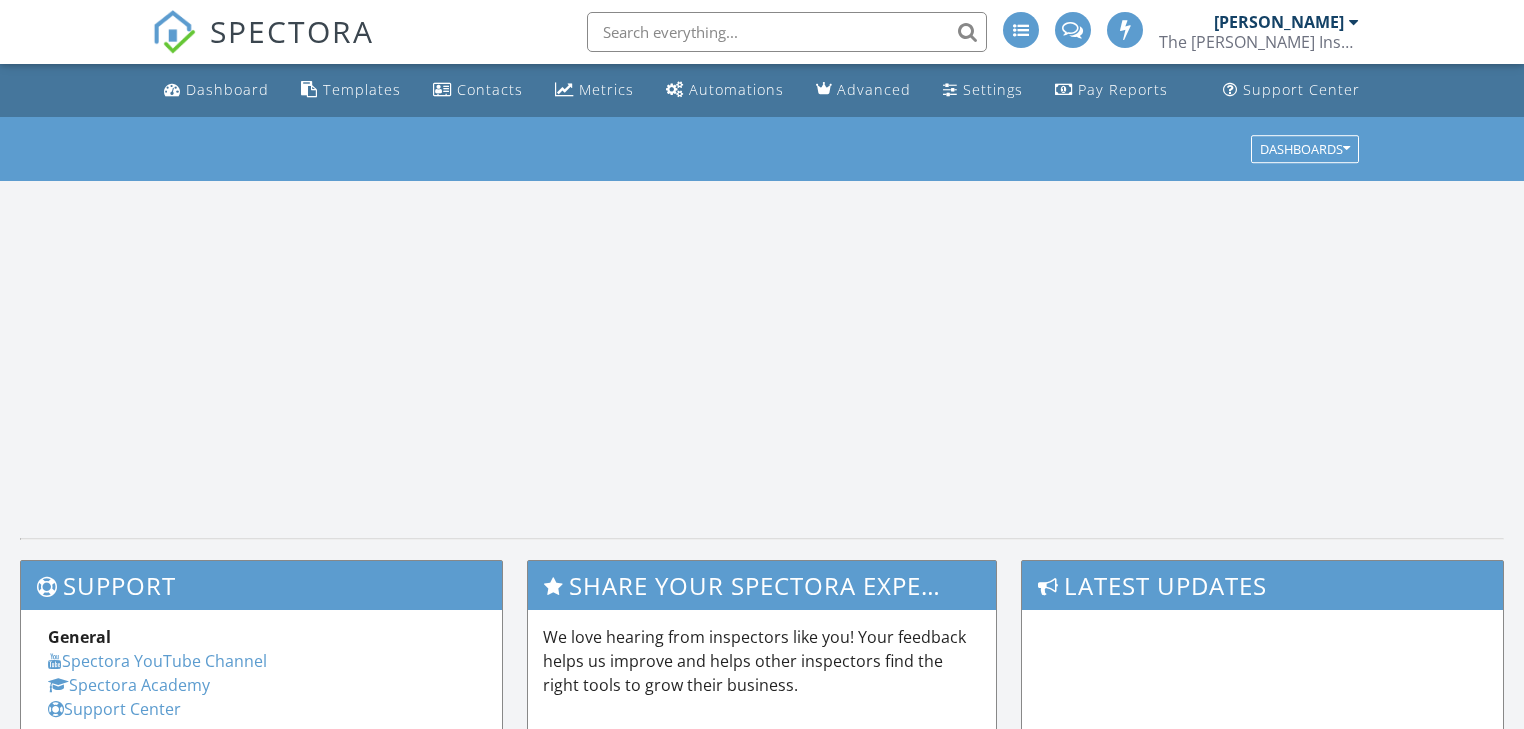 scroll, scrollTop: 0, scrollLeft: 0, axis: both 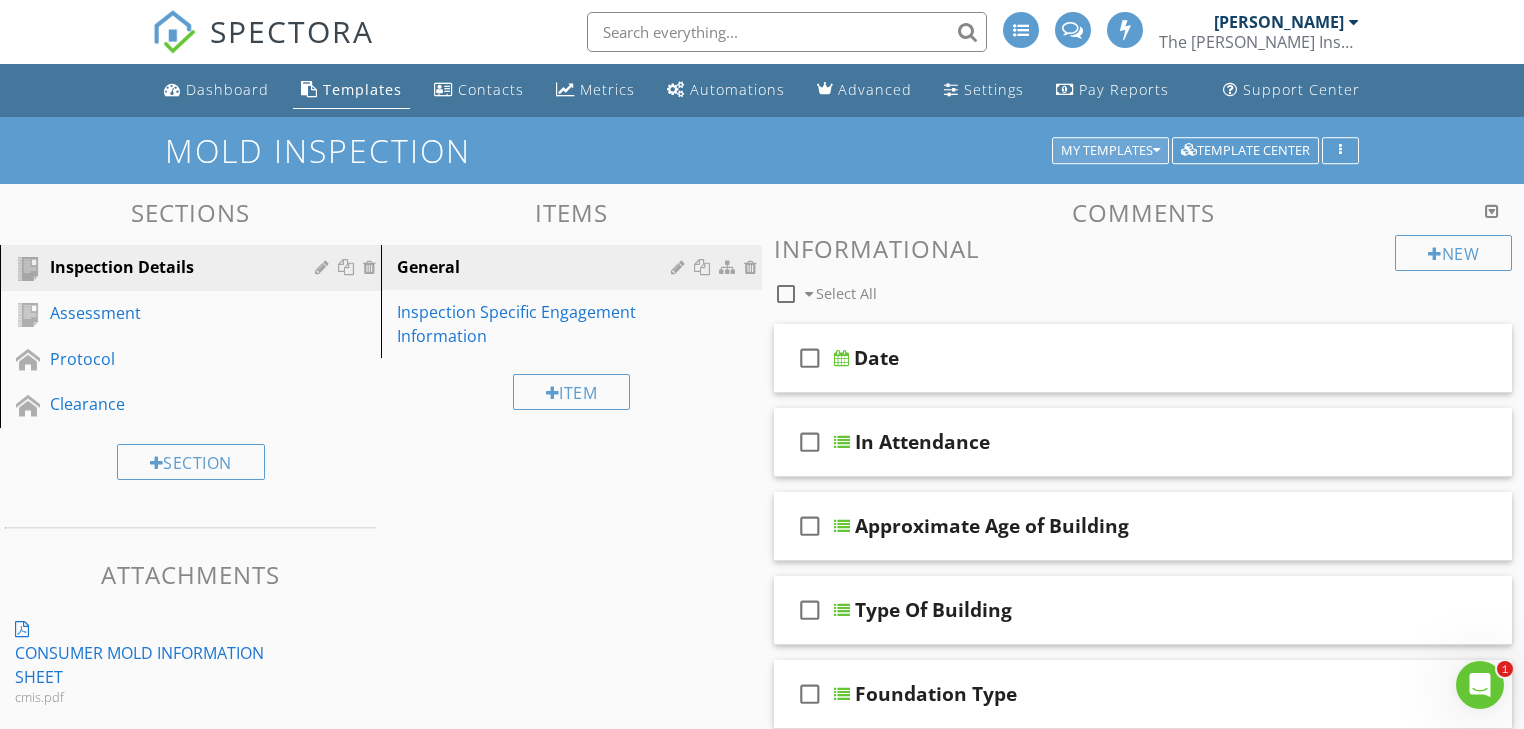 click on "My Templates" at bounding box center [1110, 151] 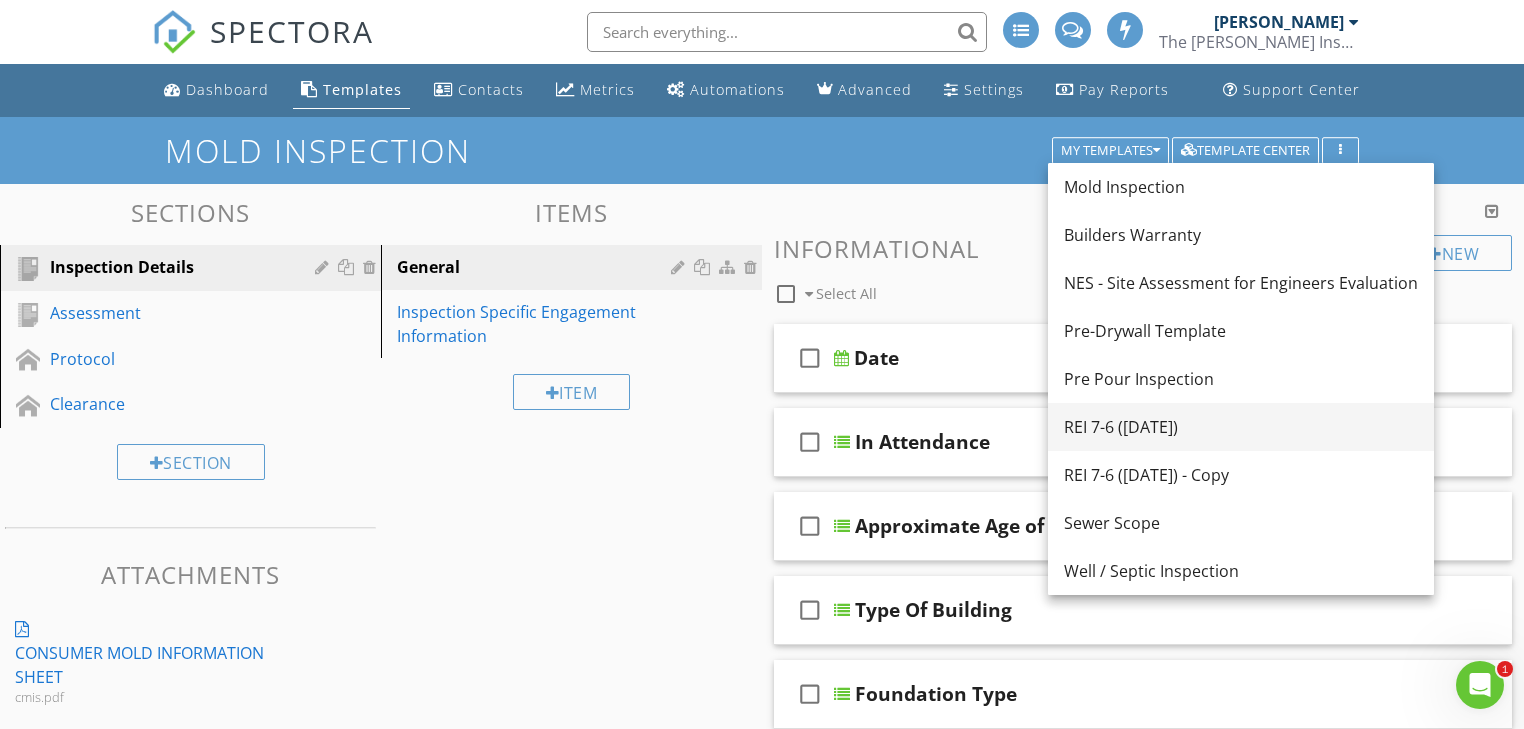 click on "REI 7-6 (6-22-2025)" at bounding box center [1241, 427] 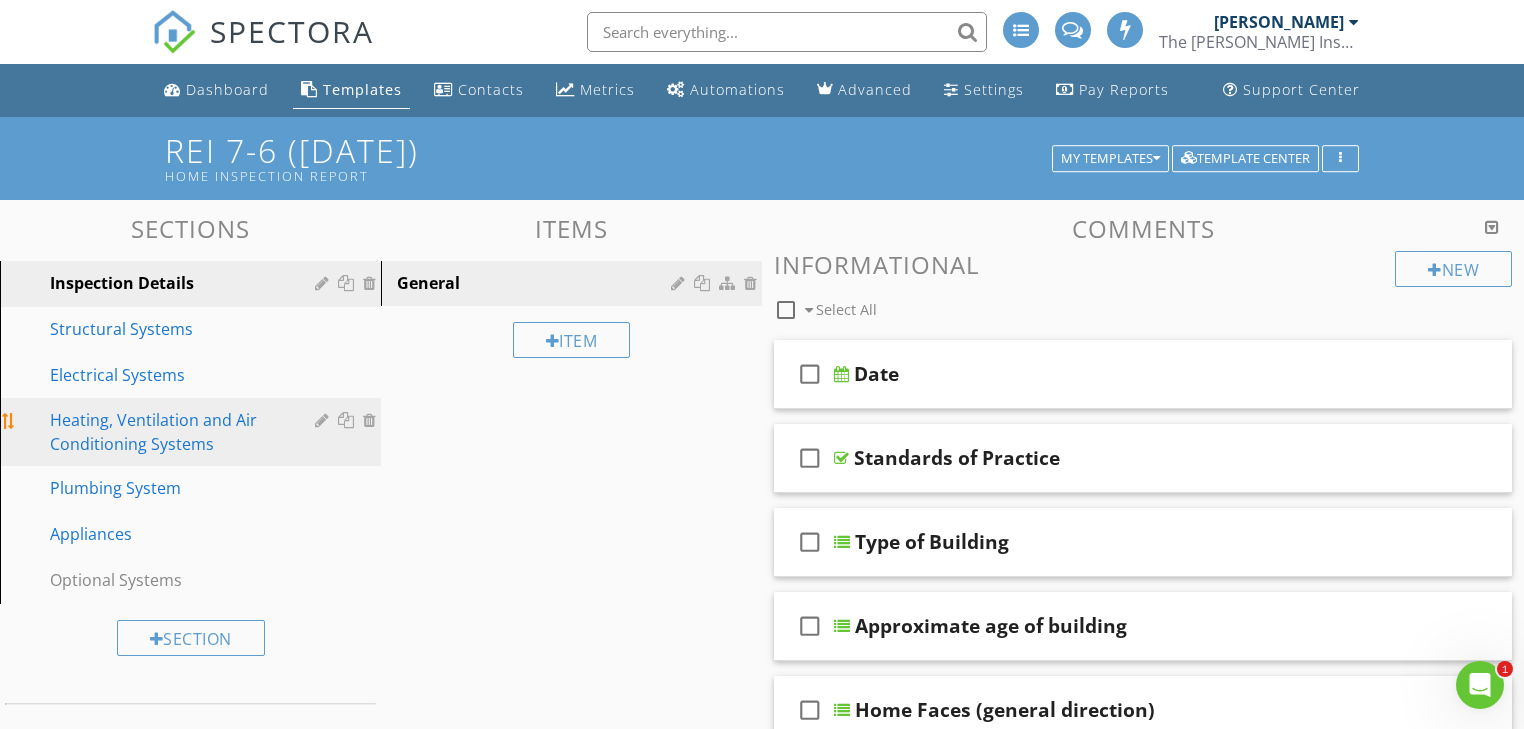 click on "Heating, Ventilation and Air Conditioning Systems" at bounding box center [168, 432] 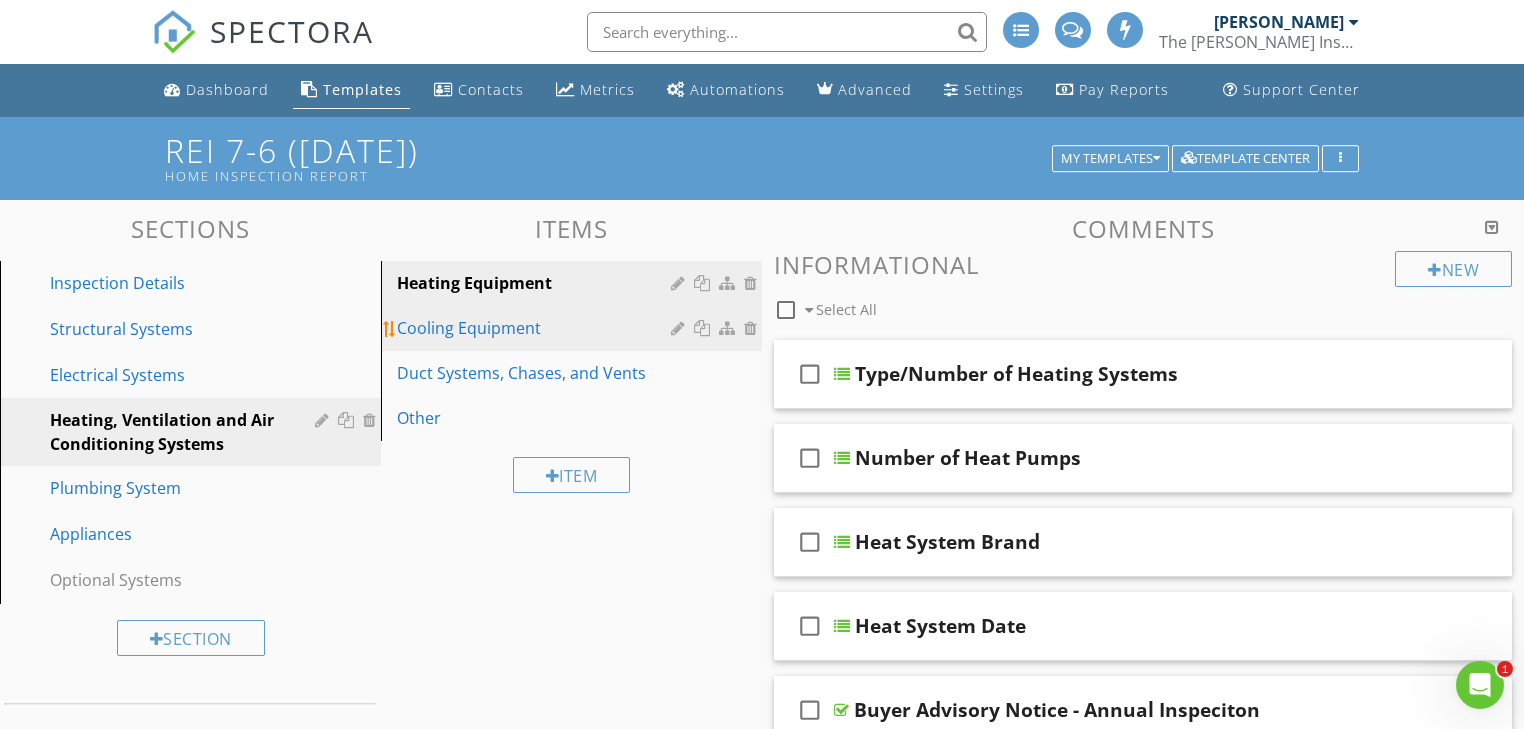click on "Cooling Equipment" at bounding box center (537, 328) 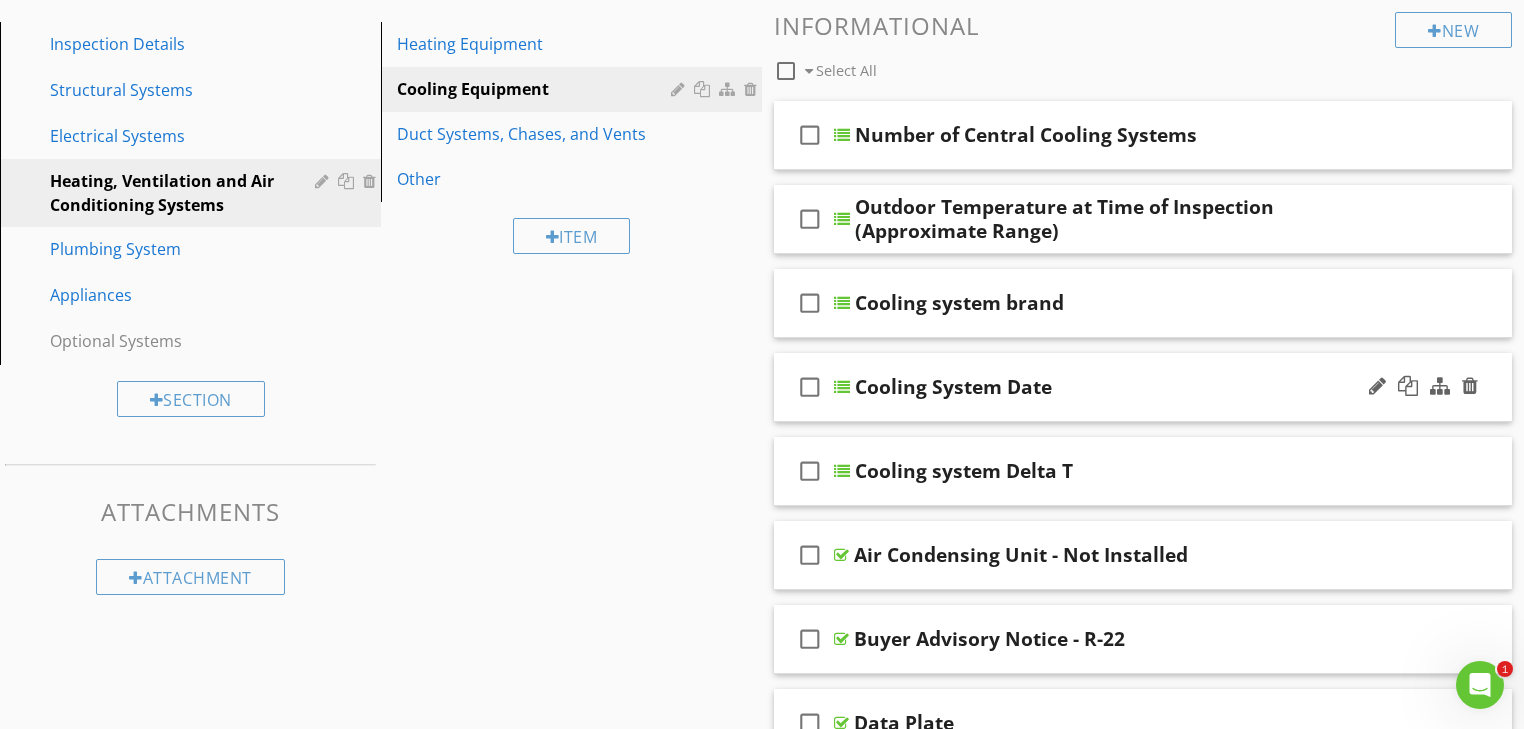 scroll, scrollTop: 266, scrollLeft: 0, axis: vertical 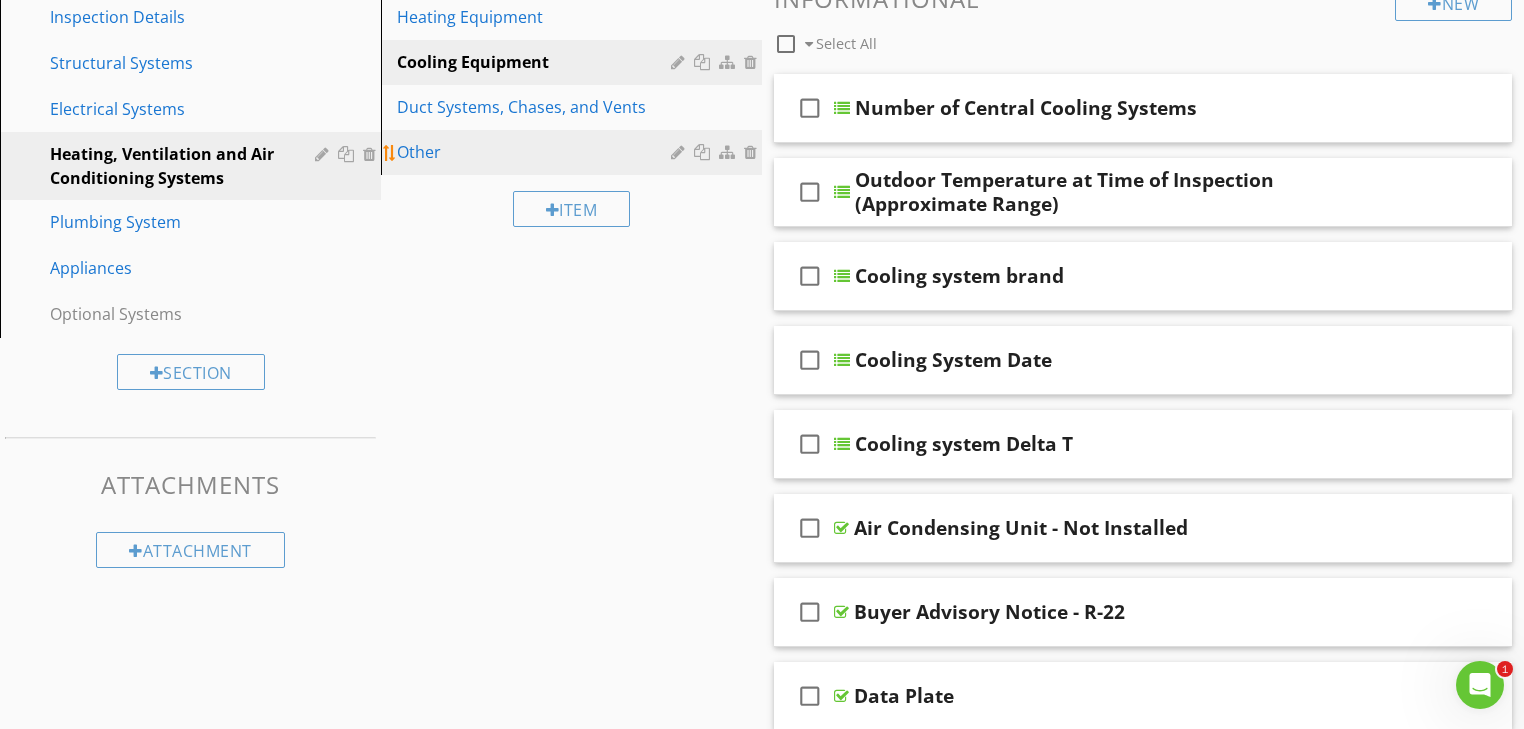 click on "Other" at bounding box center (537, 152) 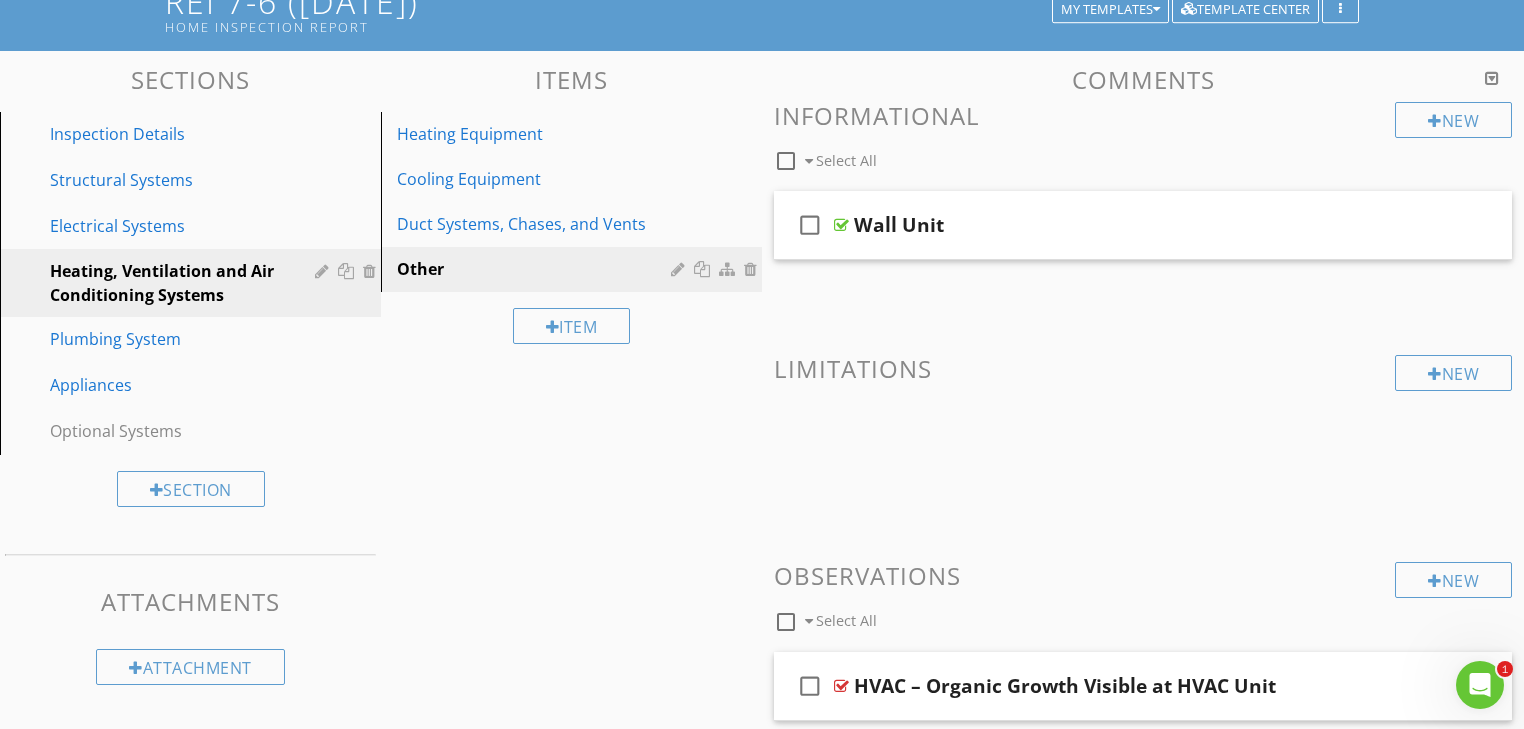 scroll, scrollTop: 160, scrollLeft: 0, axis: vertical 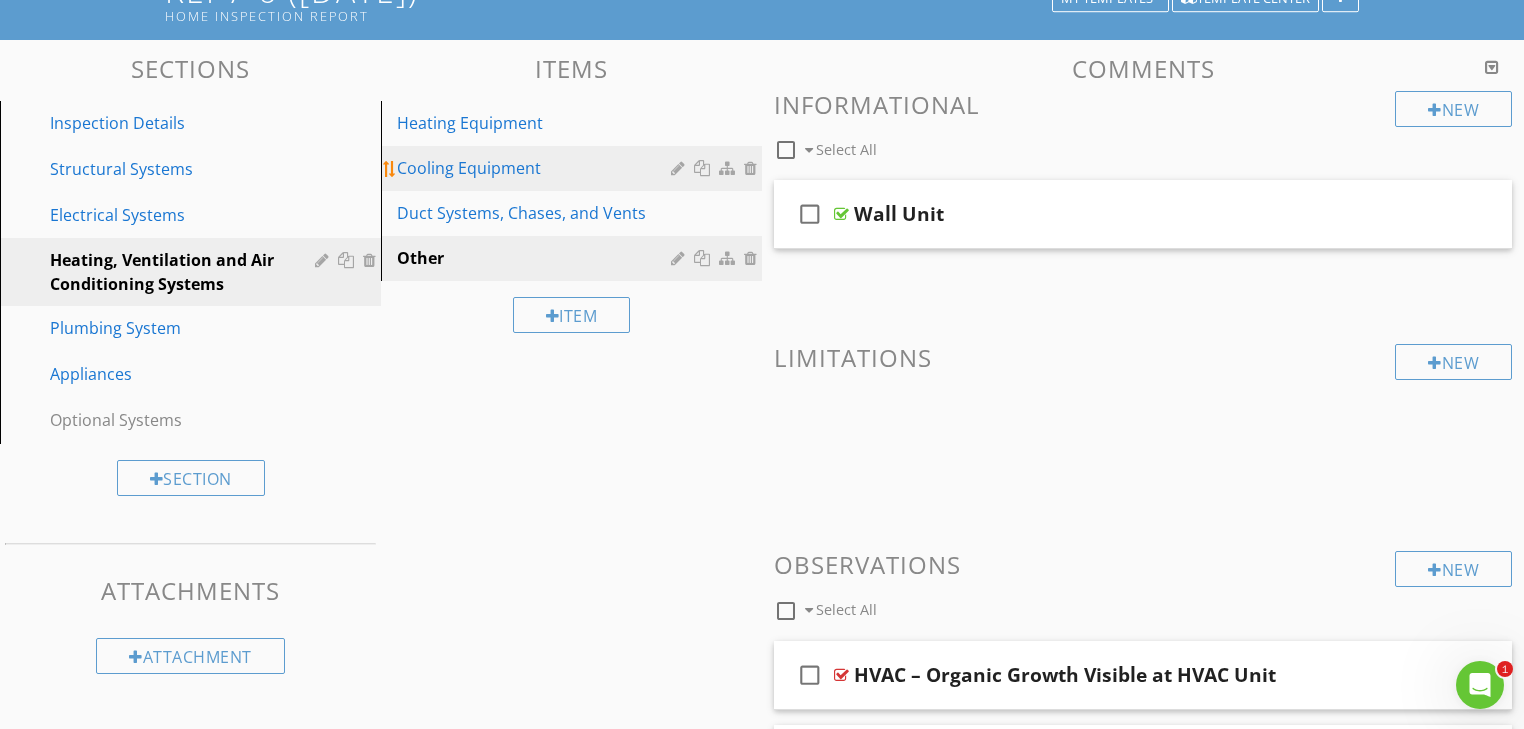 click on "Cooling Equipment" at bounding box center [574, 168] 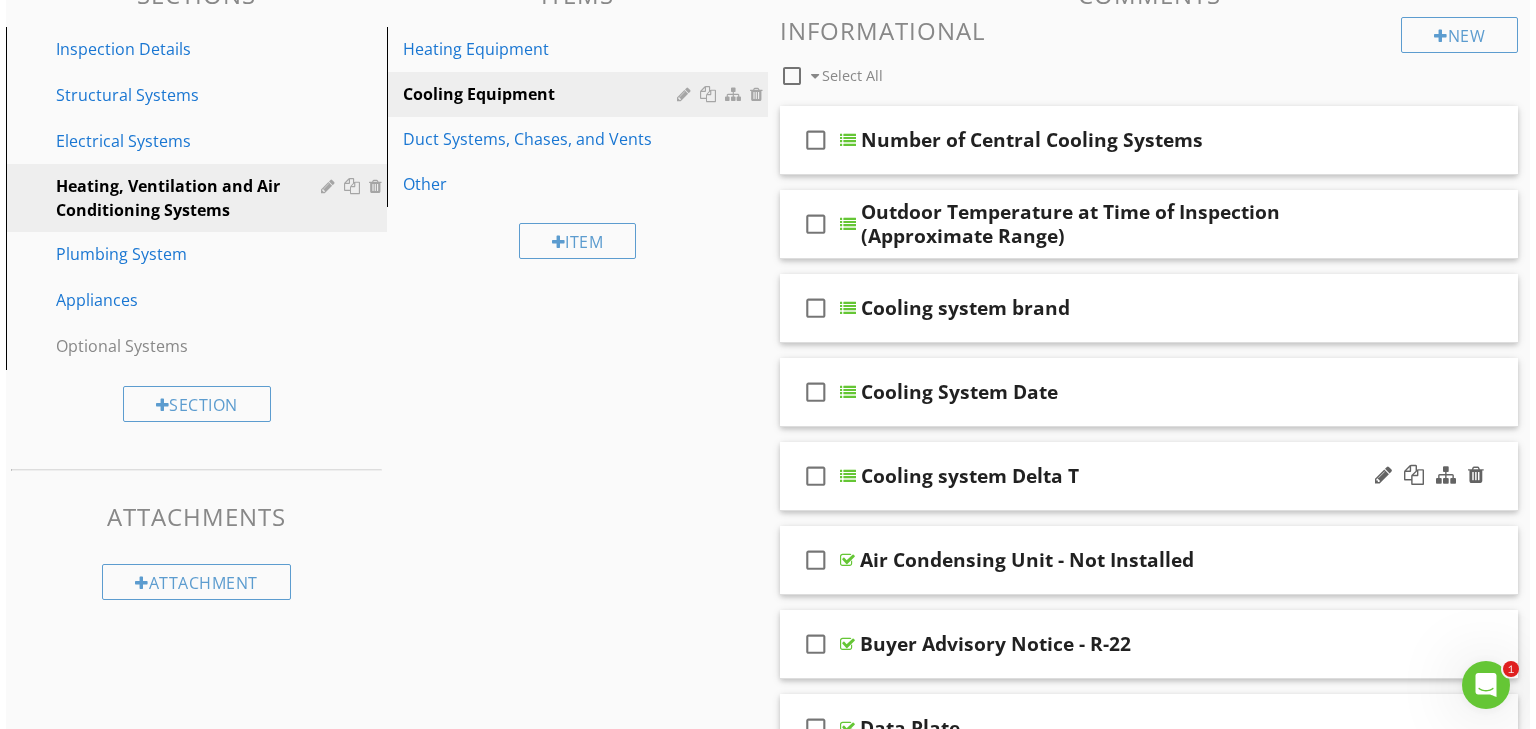 scroll, scrollTop: 26, scrollLeft: 0, axis: vertical 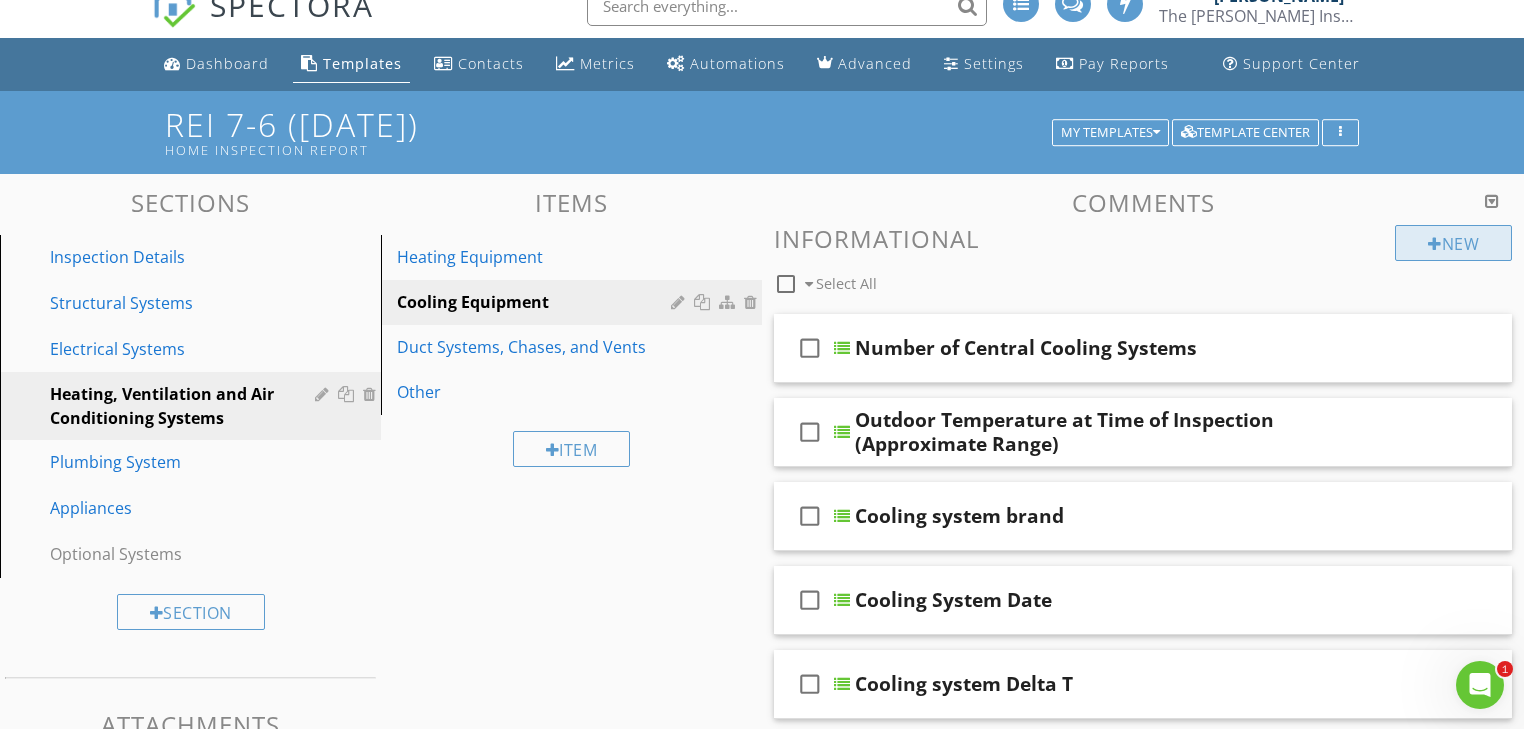 click at bounding box center [1435, 244] 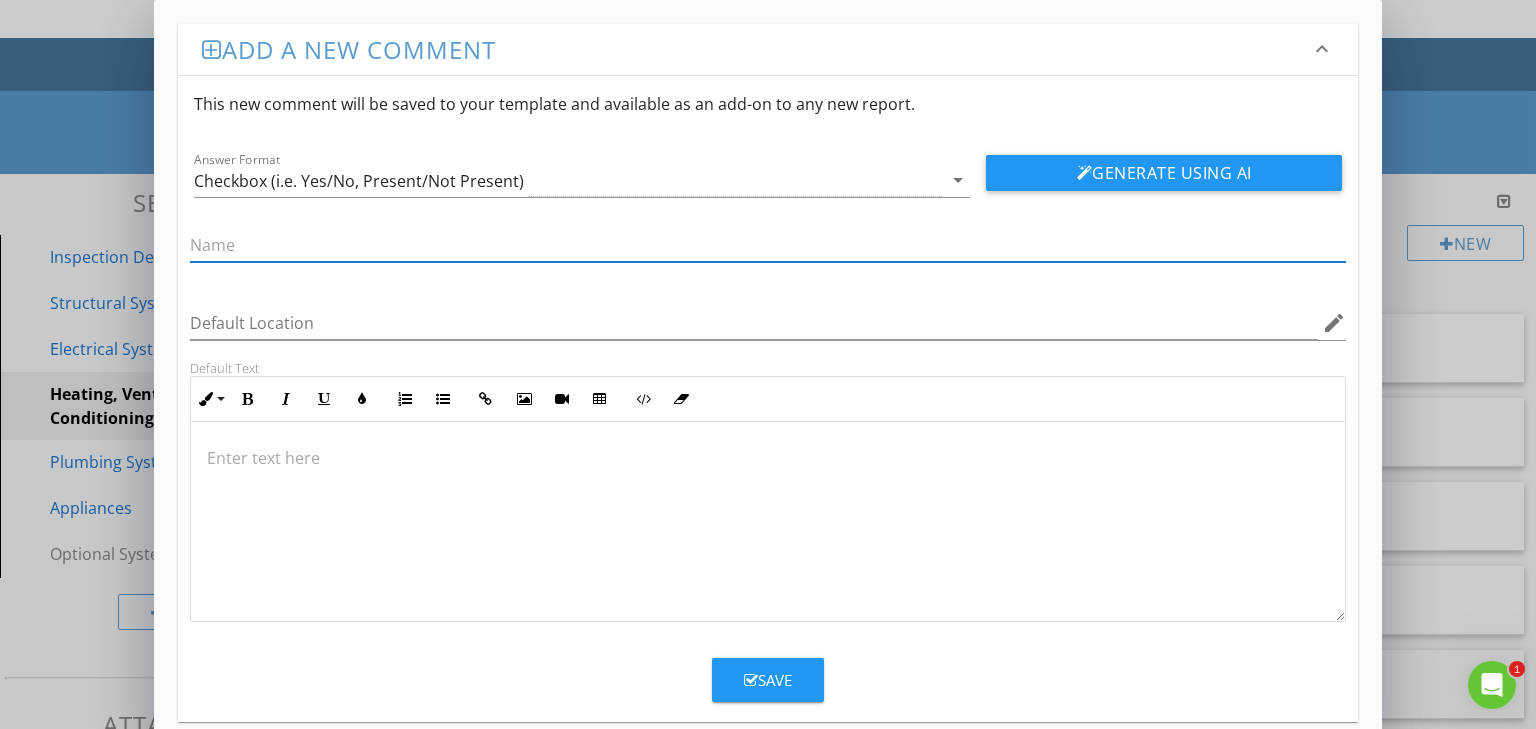click at bounding box center [768, 245] 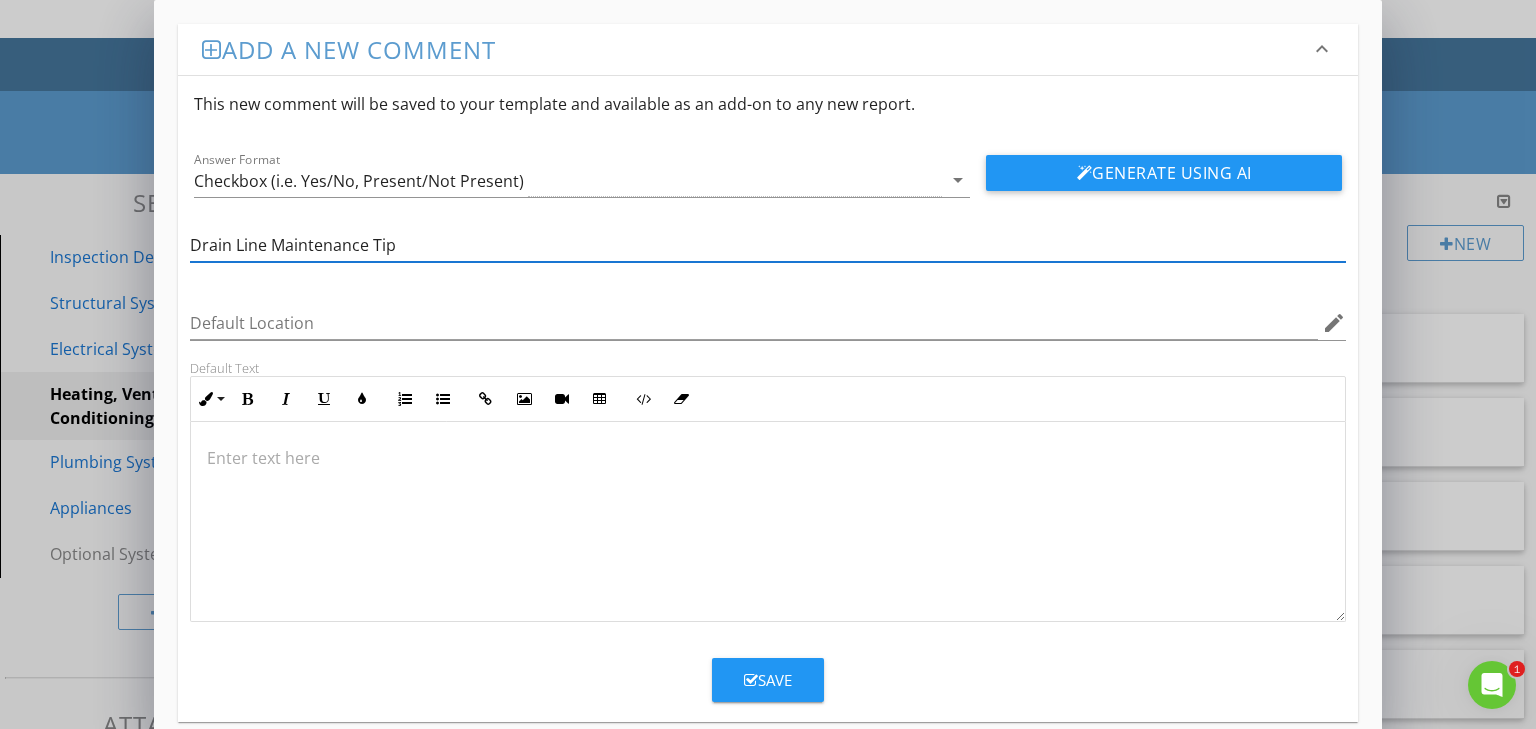 type on "Drain Line Maintenance Tip" 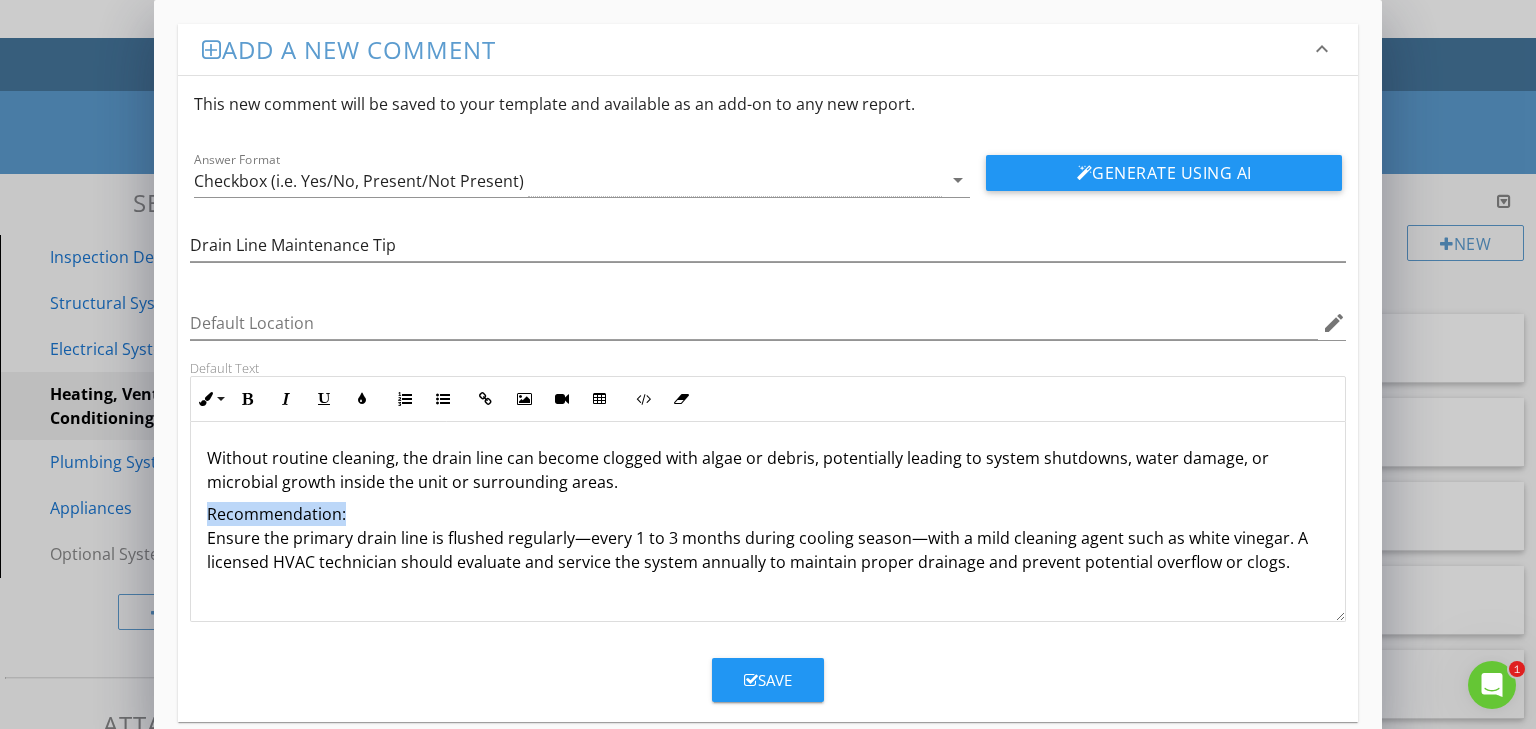 drag, startPoint x: 355, startPoint y: 511, endPoint x: 207, endPoint y: 512, distance: 148.00337 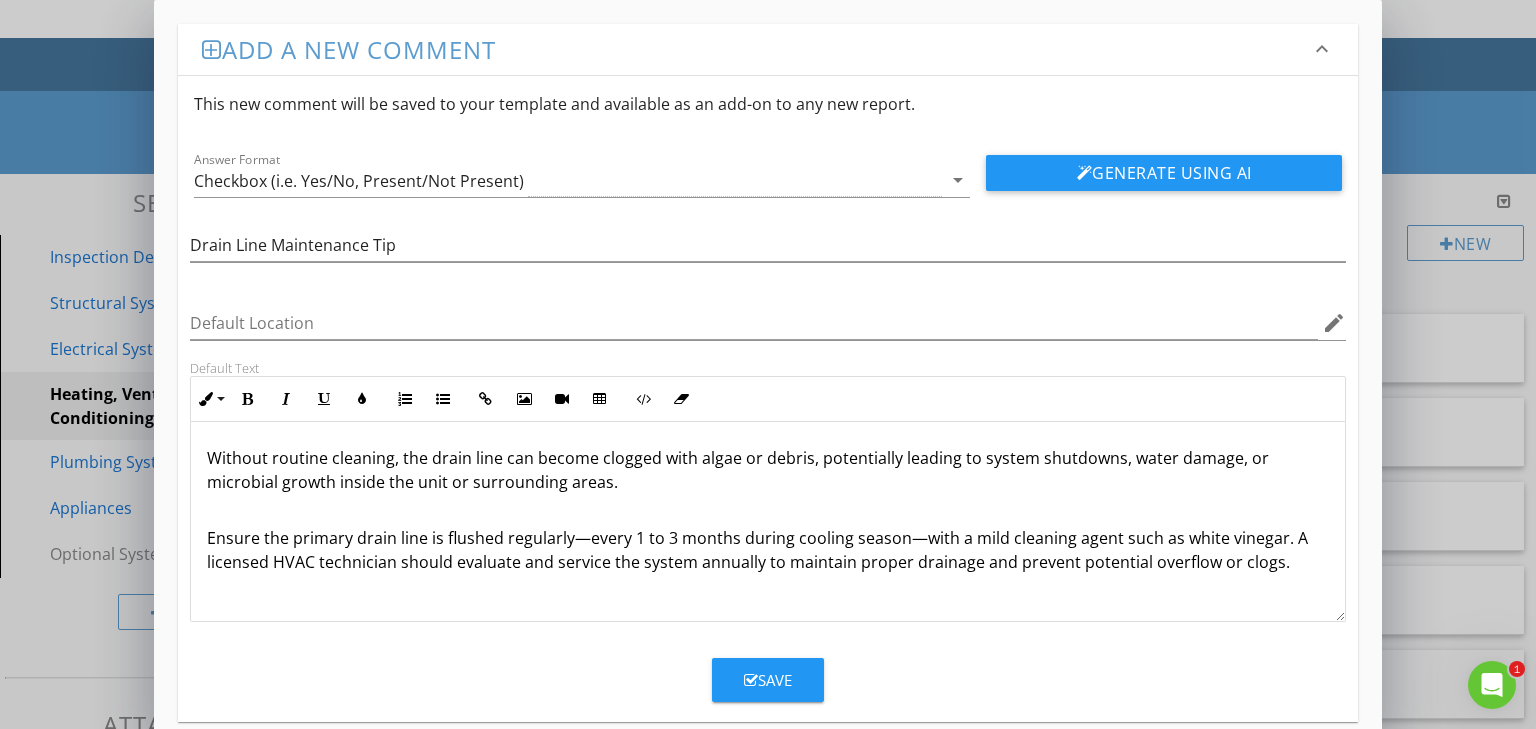 scroll, scrollTop: 0, scrollLeft: 0, axis: both 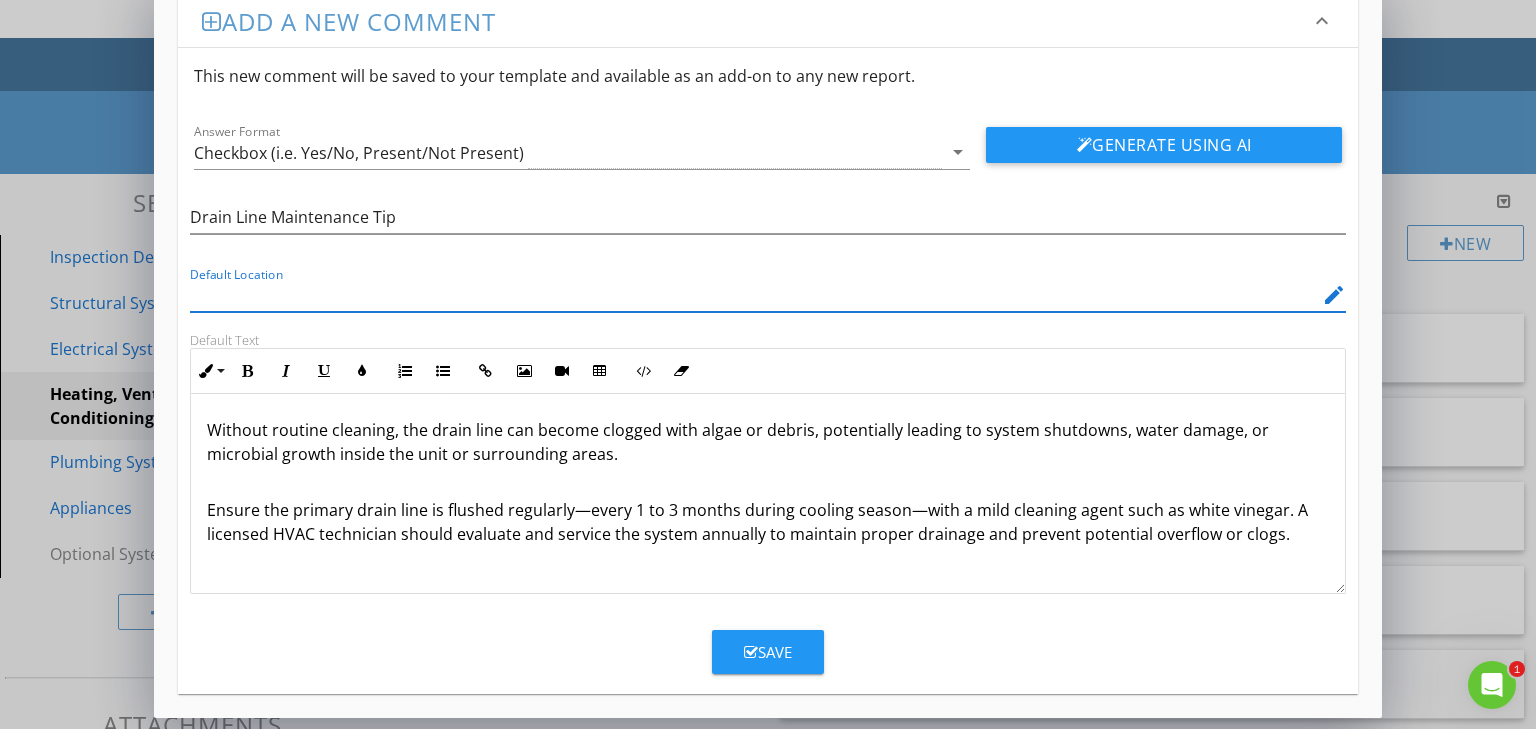 click at bounding box center [754, 295] 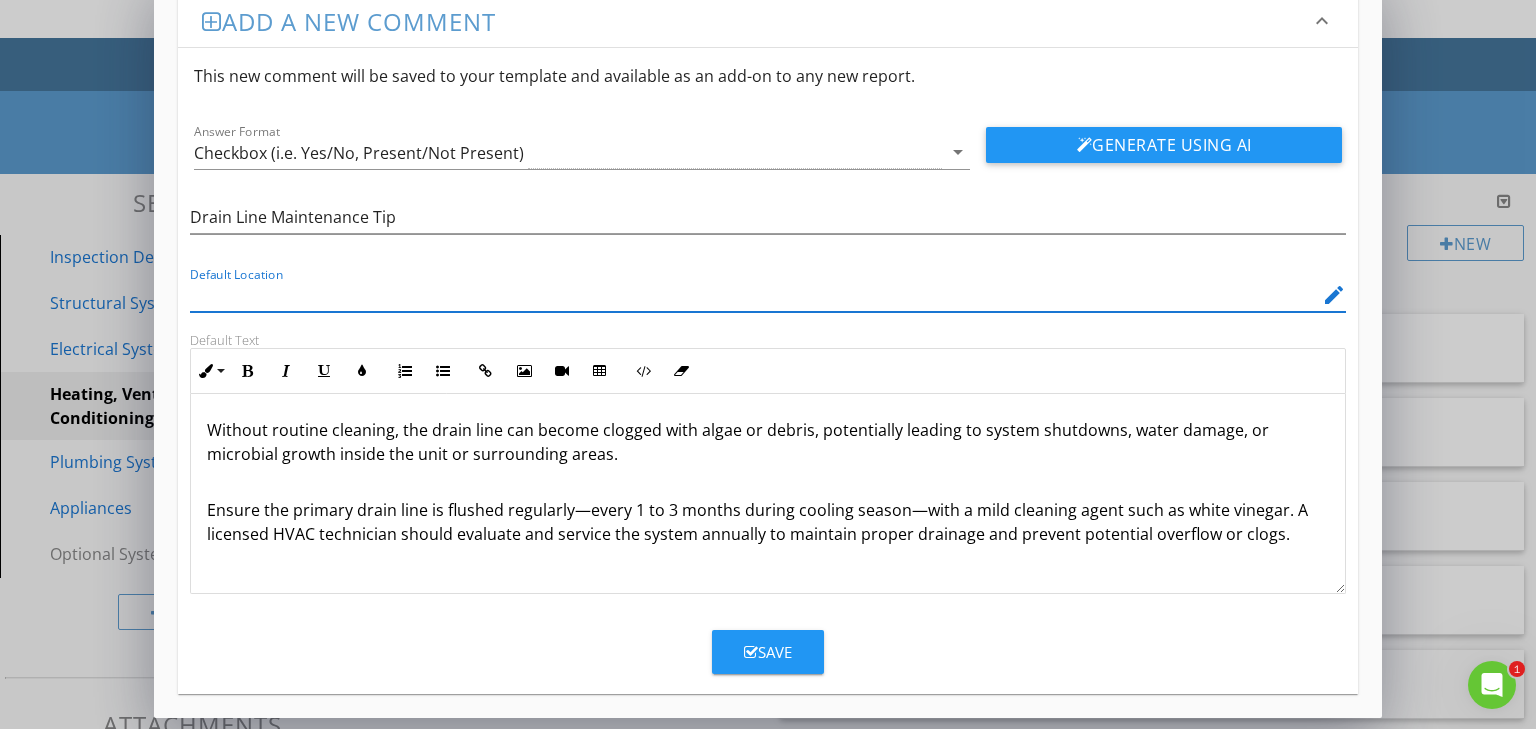 click on "edit" at bounding box center (1334, 295) 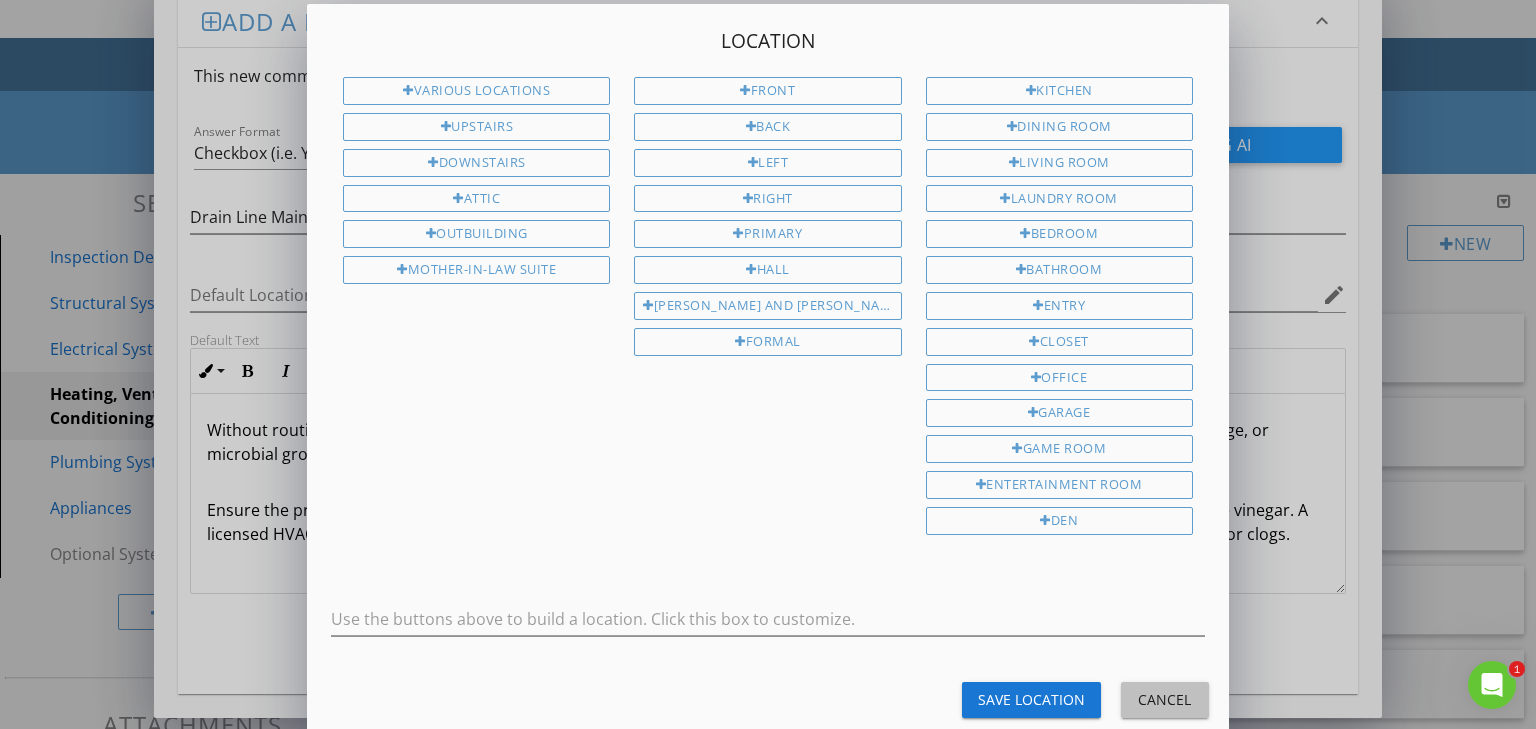 click on "Cancel" at bounding box center (1165, 700) 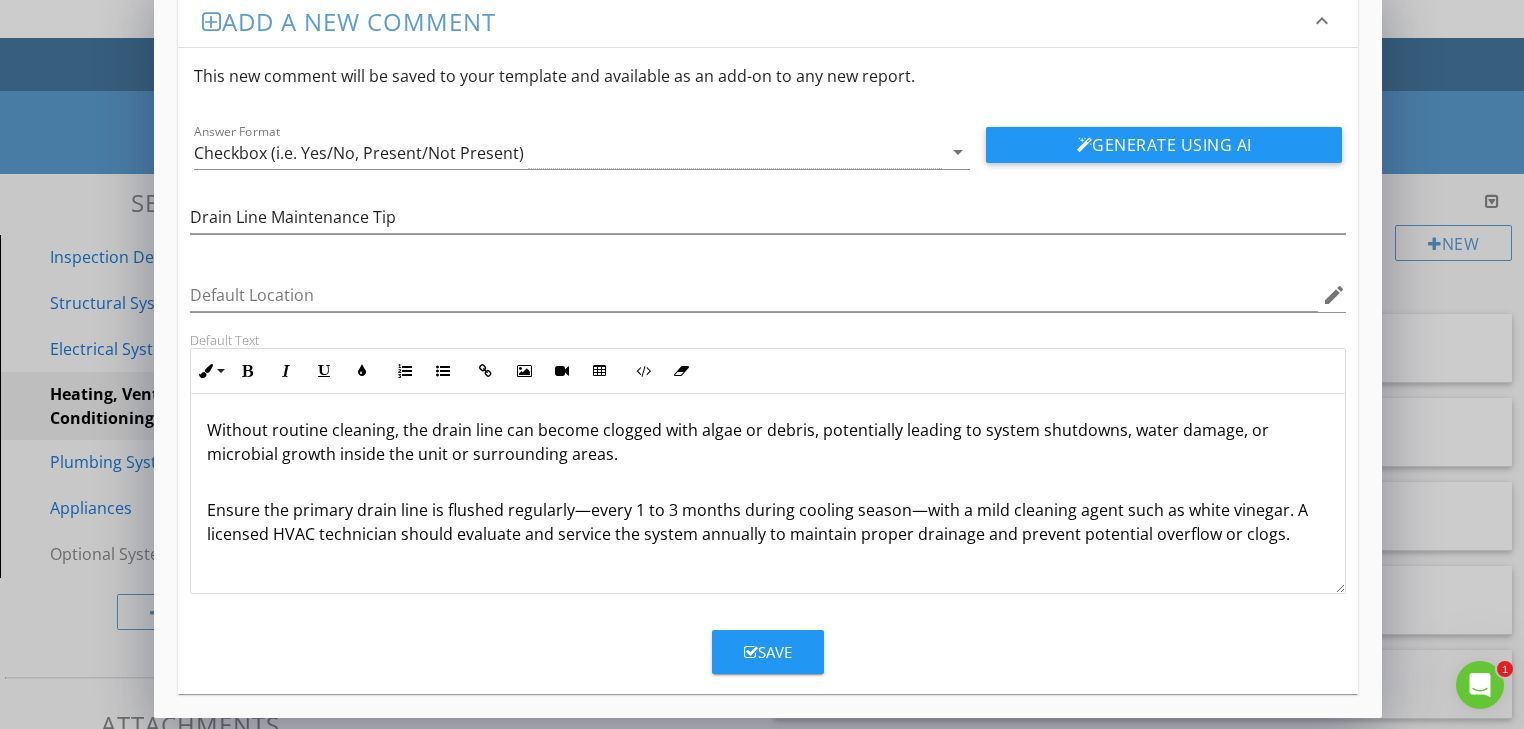 scroll, scrollTop: 0, scrollLeft: 0, axis: both 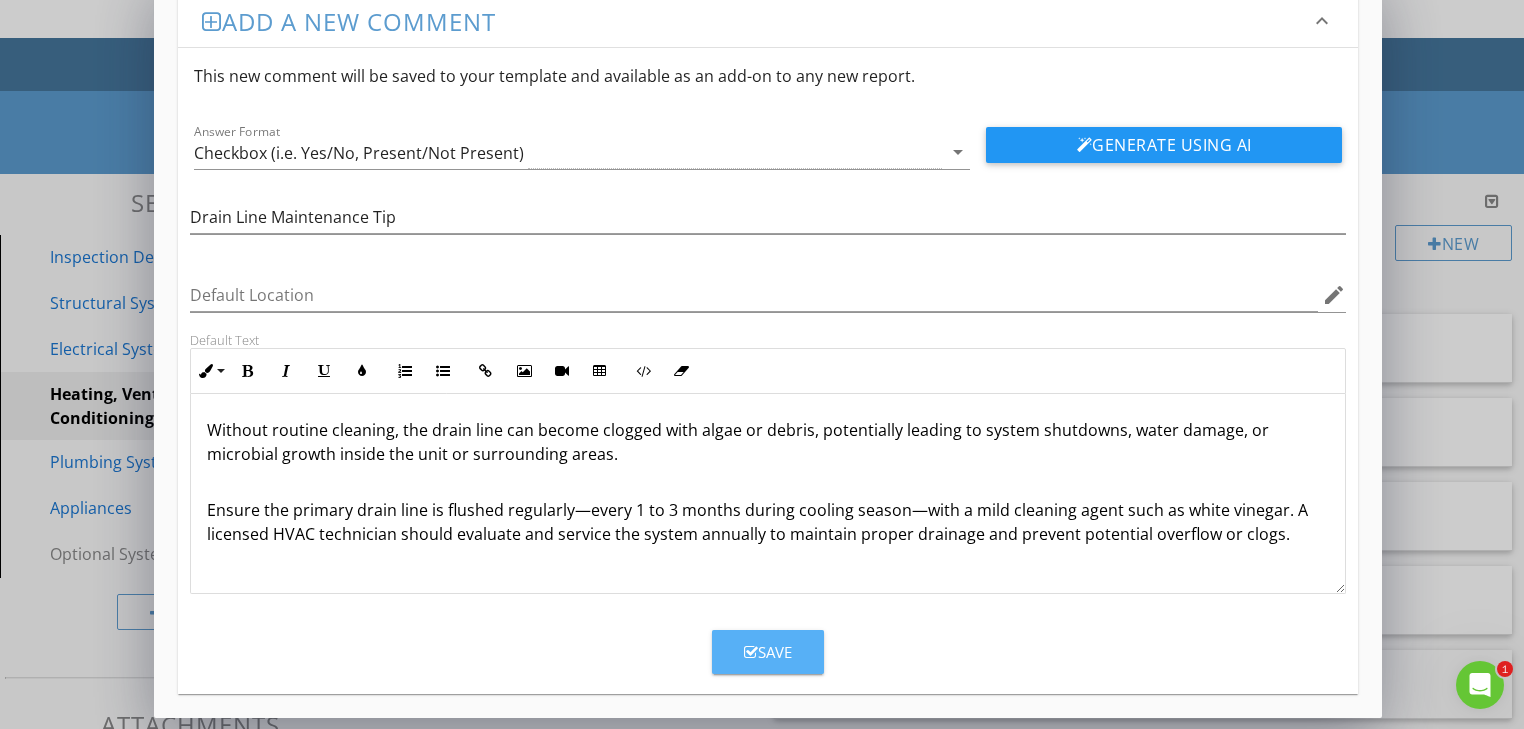 click on "Save" at bounding box center [768, 652] 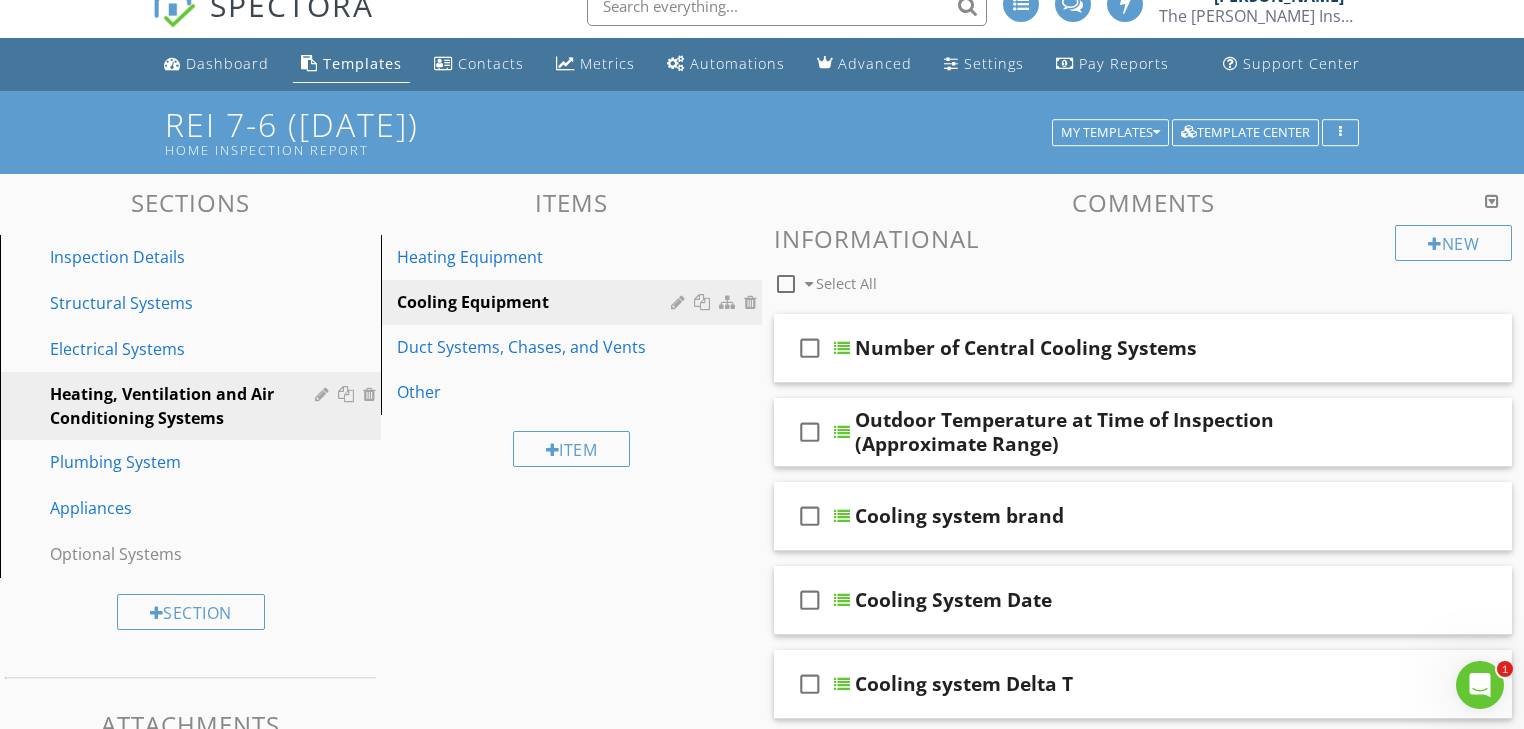 scroll, scrollTop: 0, scrollLeft: 0, axis: both 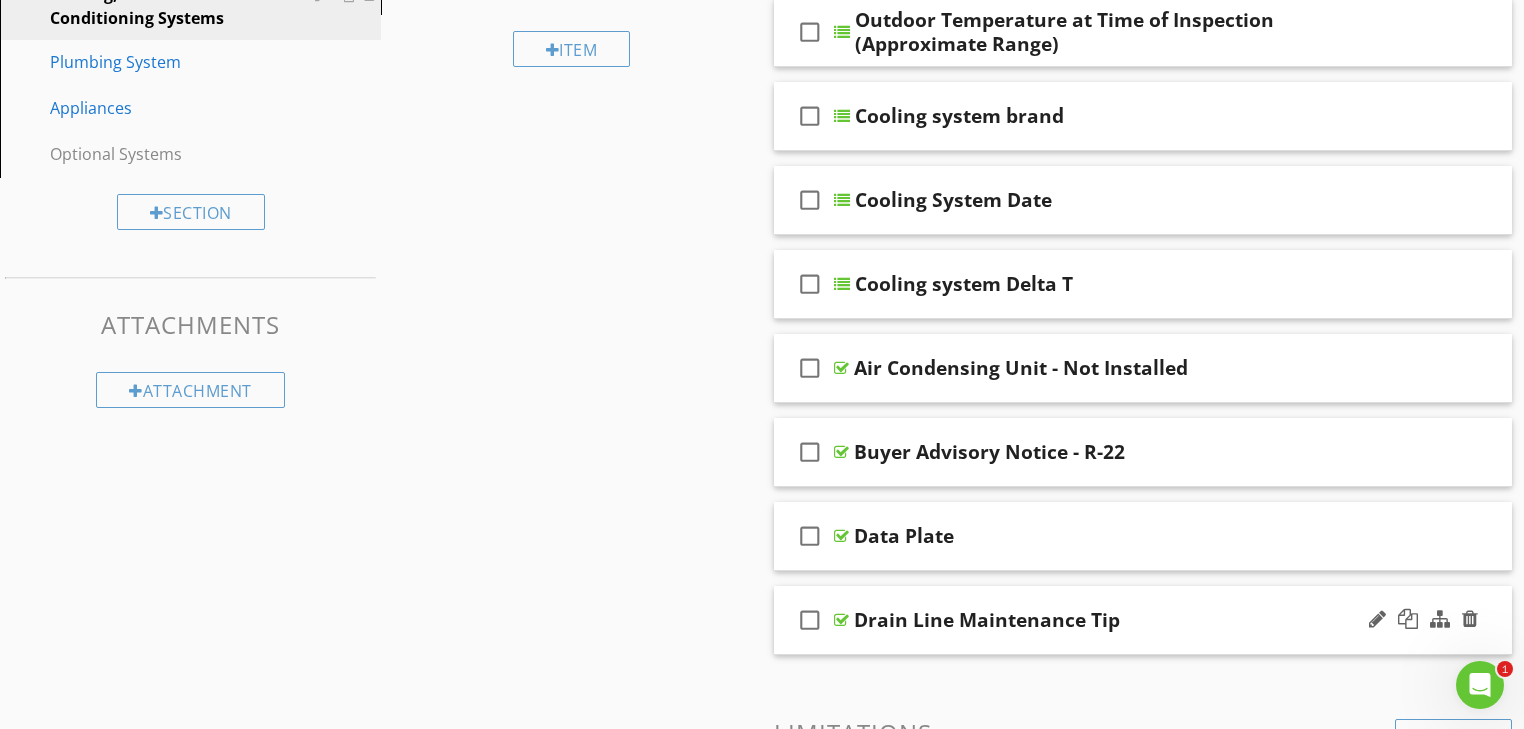 click on "check_box_outline_blank
Drain Line Maintenance Tip" at bounding box center (1143, 620) 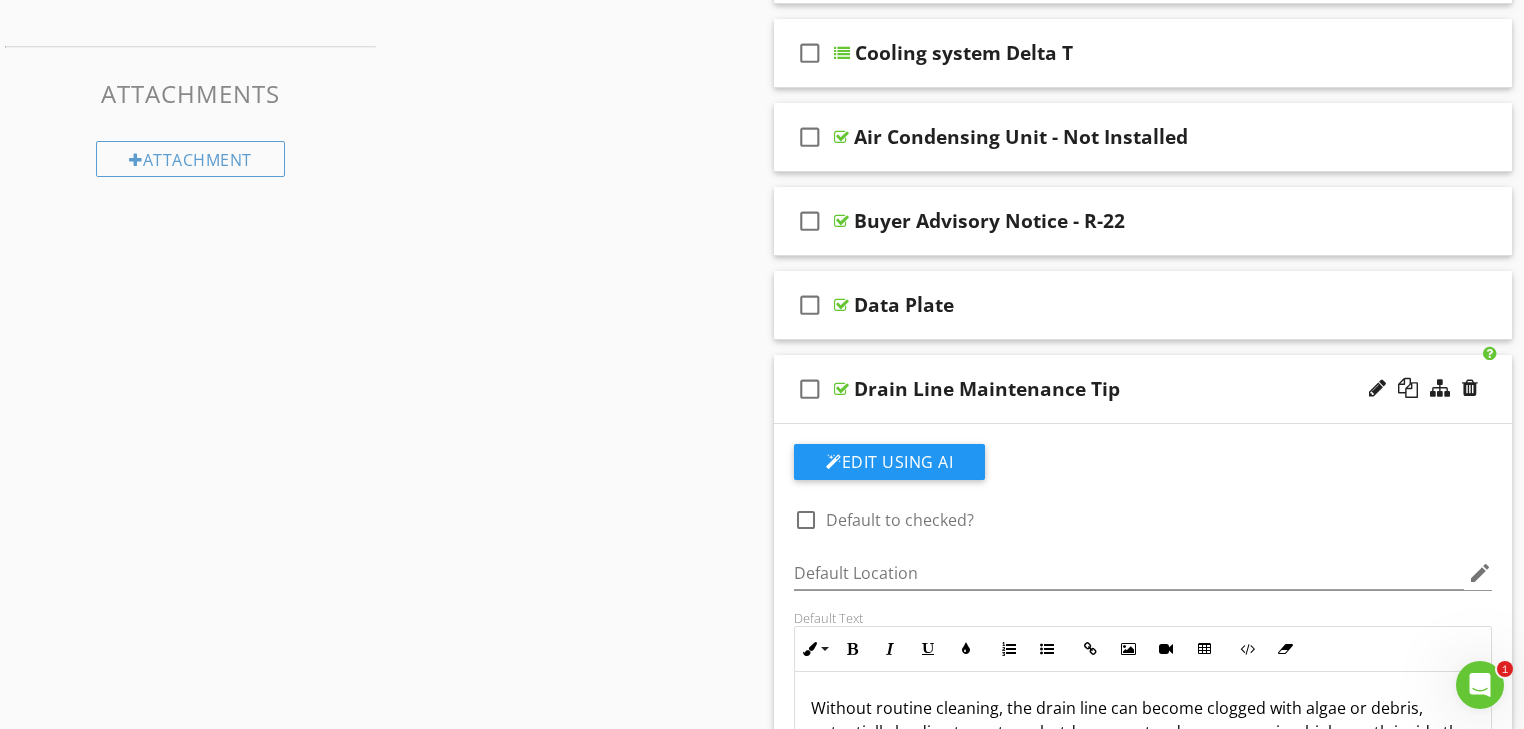 scroll, scrollTop: 666, scrollLeft: 0, axis: vertical 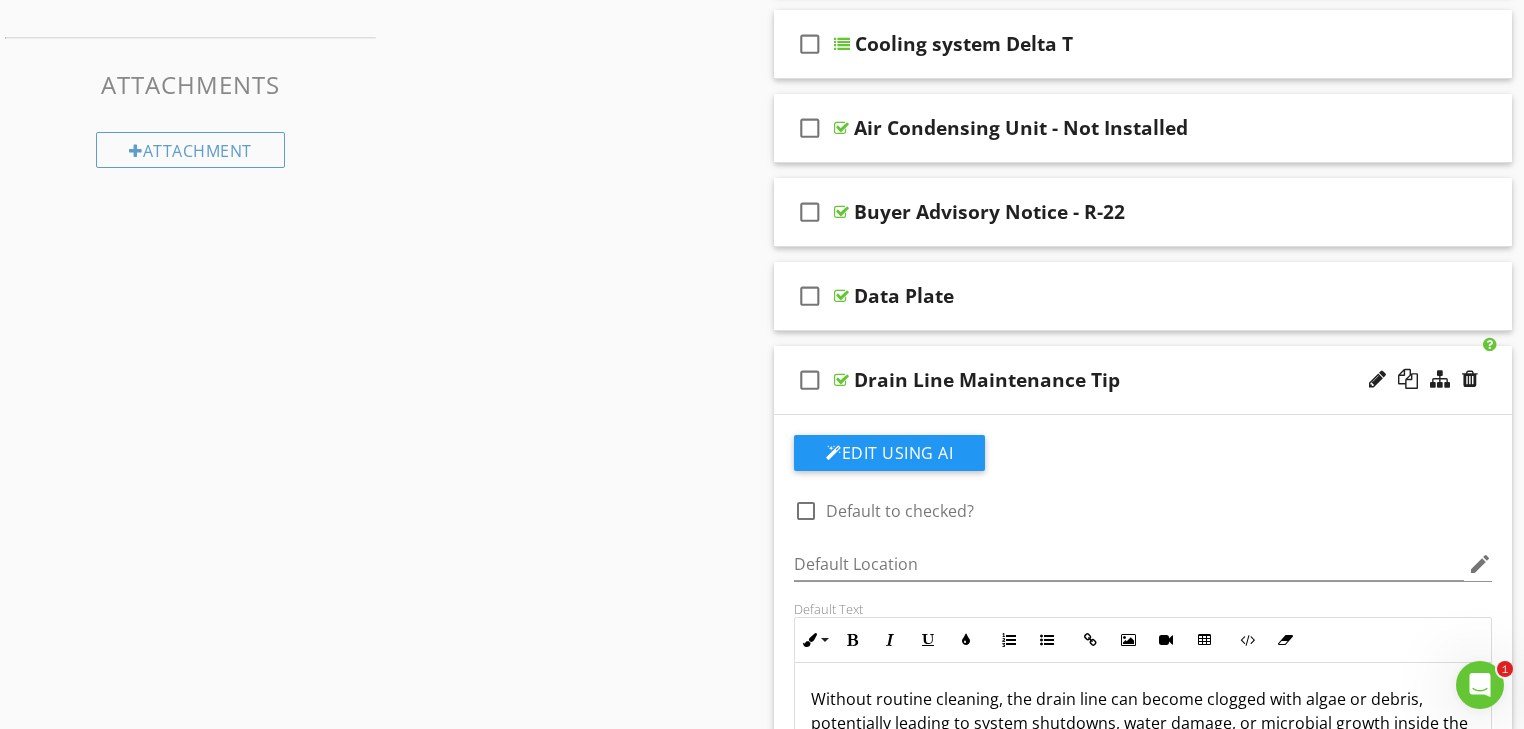 click at bounding box center [806, 511] 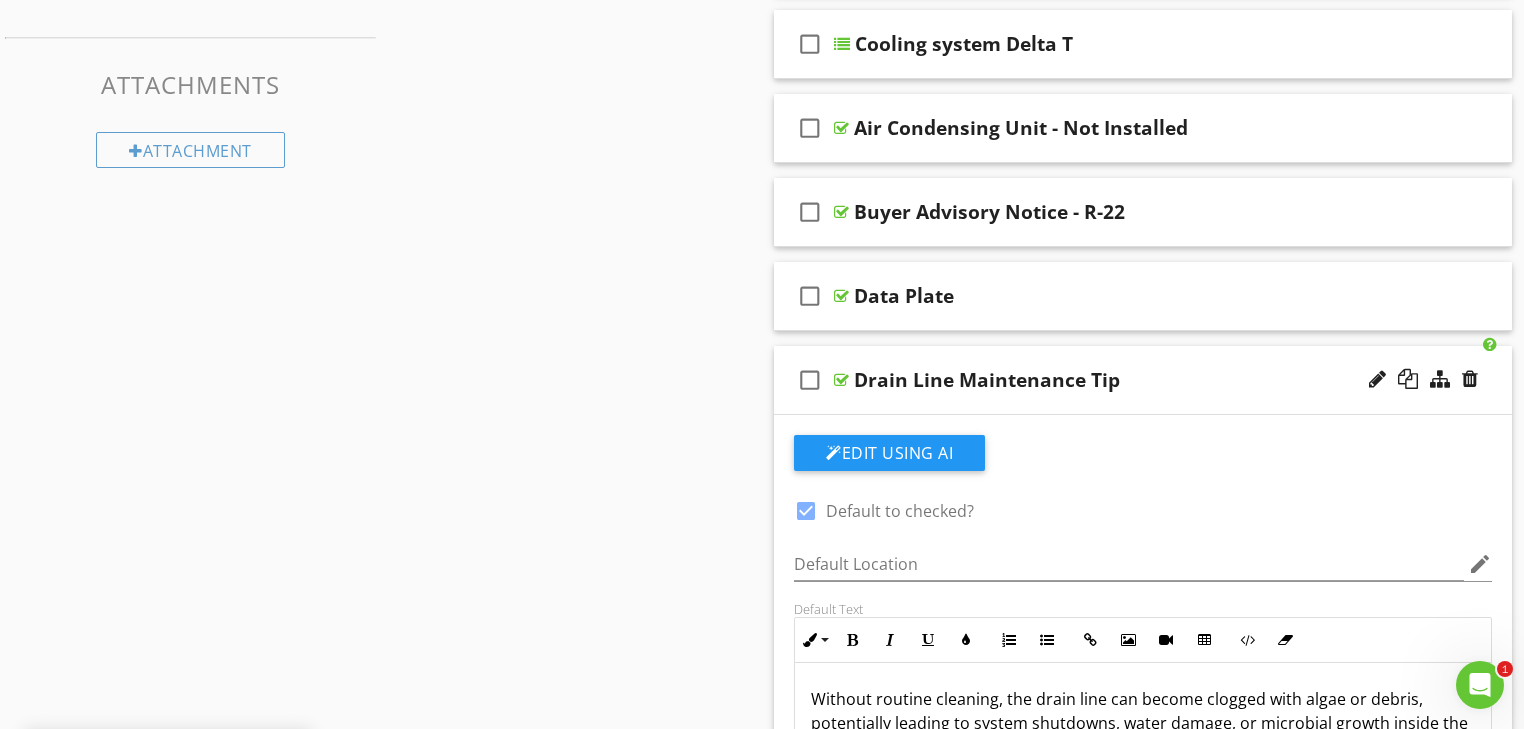 click on "check_box_outline_blank
Drain Line Maintenance Tip" at bounding box center [1143, 380] 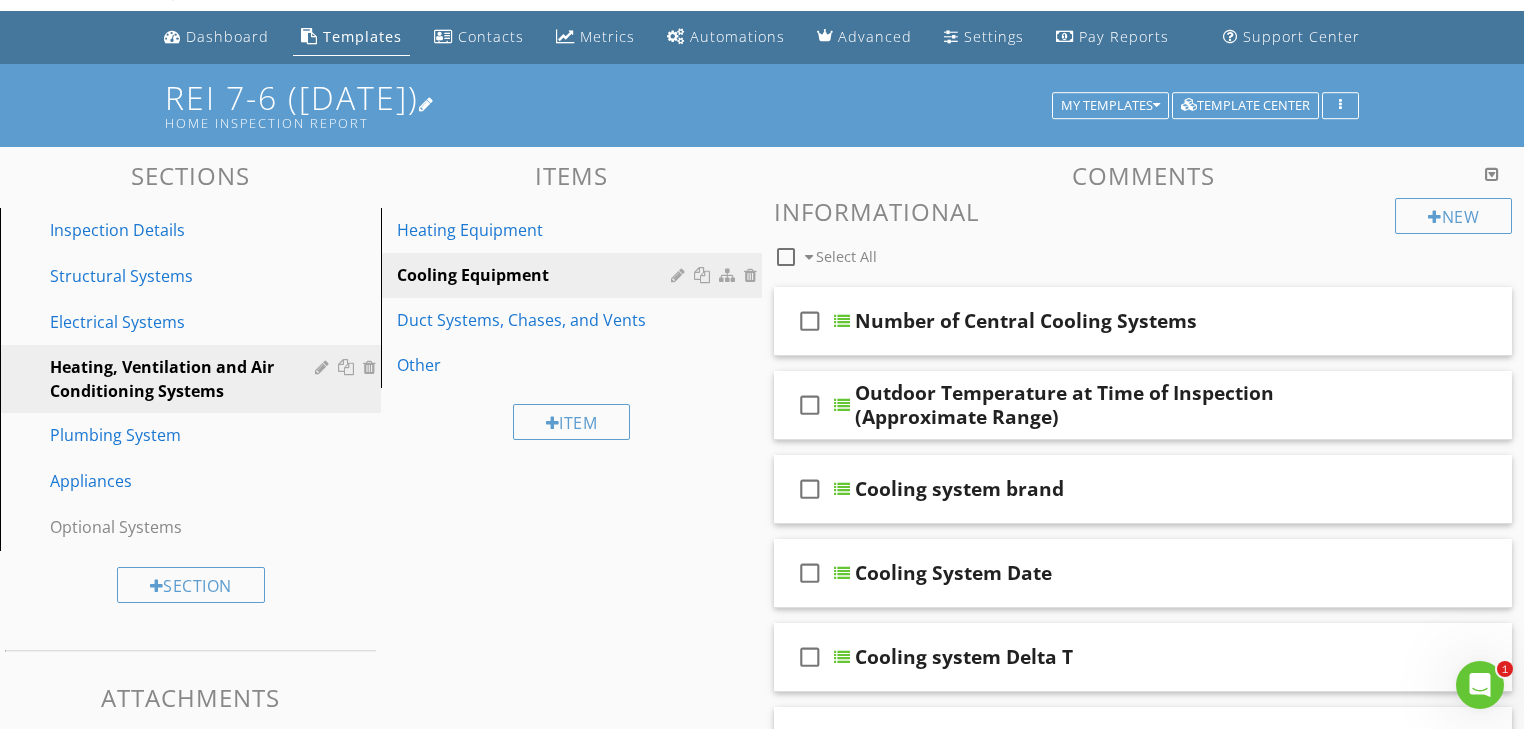 scroll, scrollTop: 0, scrollLeft: 0, axis: both 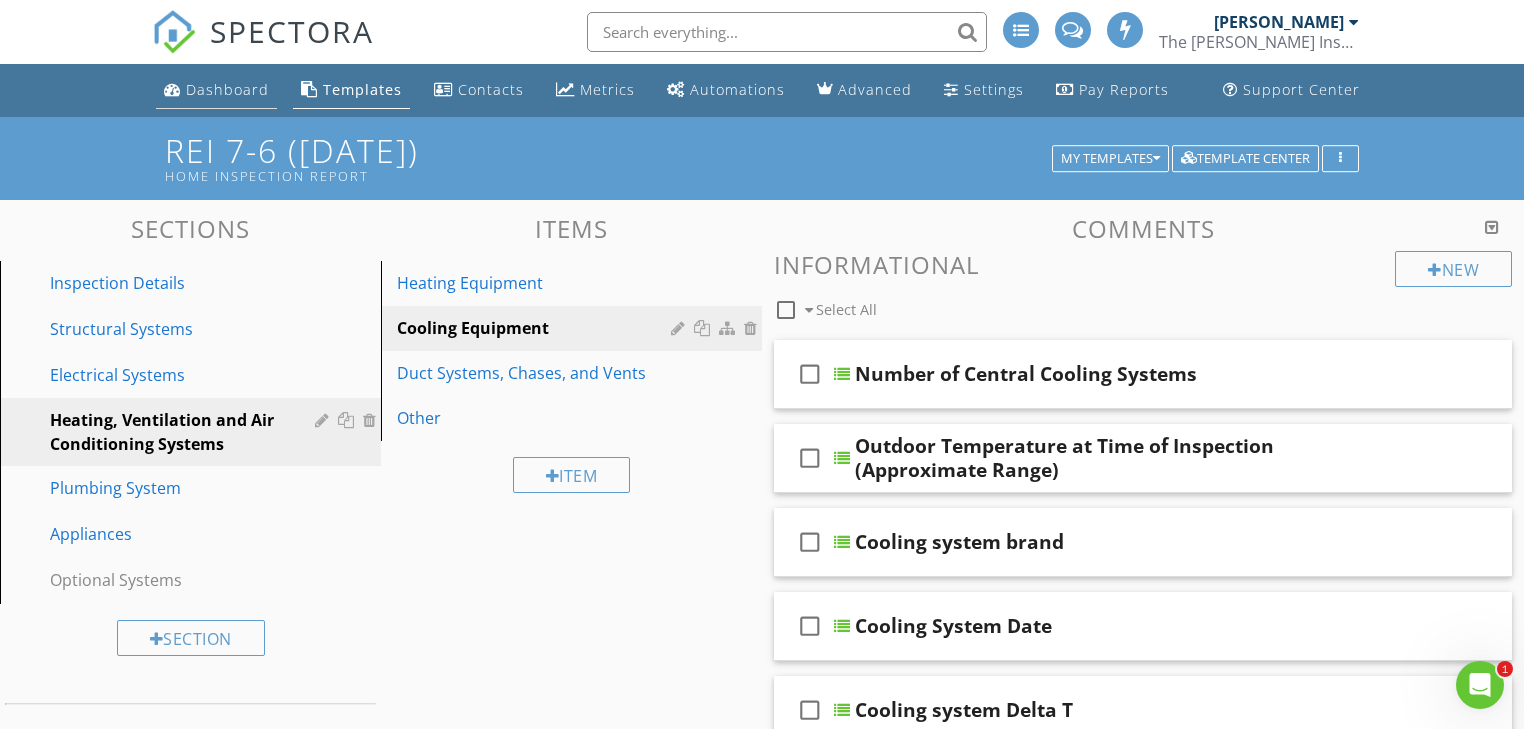 click on "Dashboard" at bounding box center [227, 89] 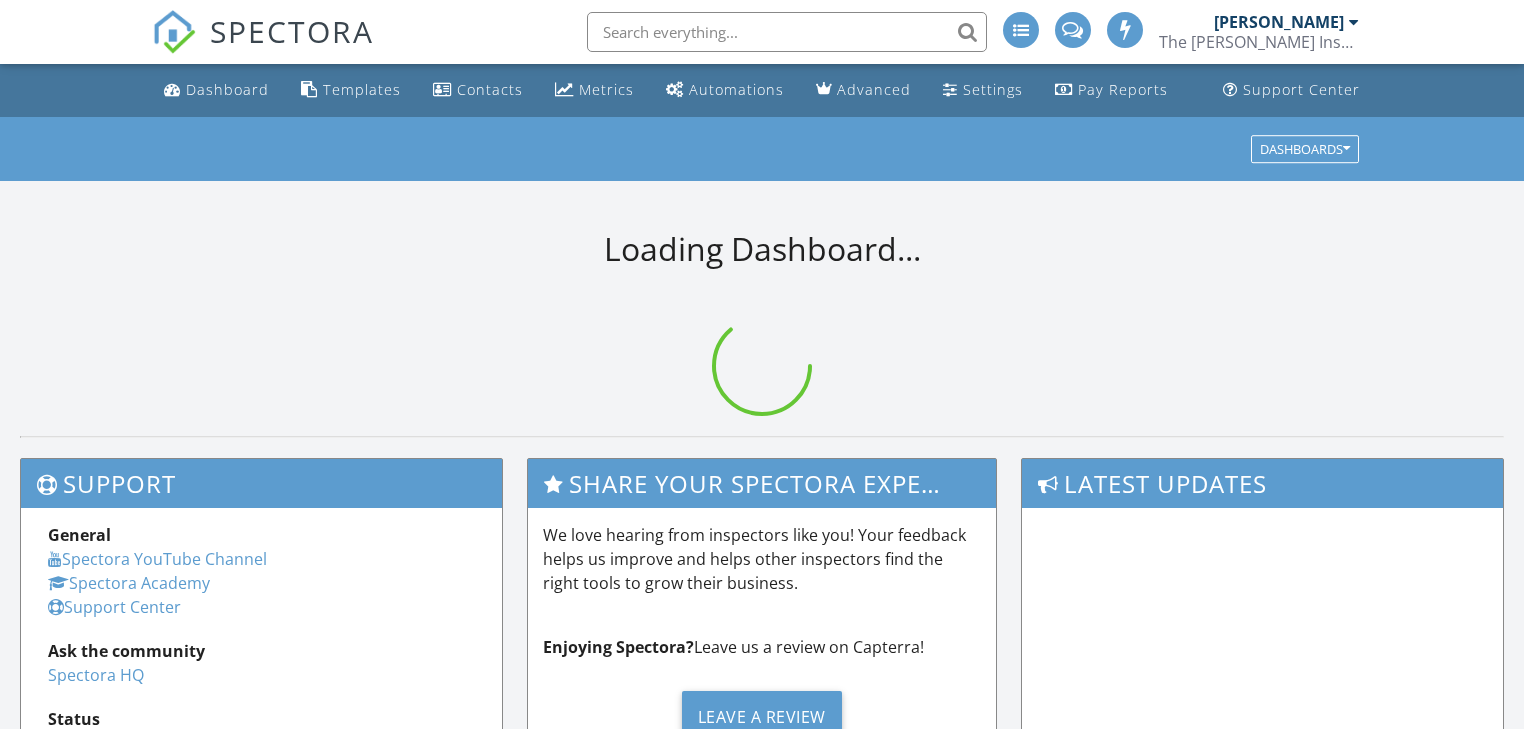 click on "Automations" at bounding box center [736, 89] 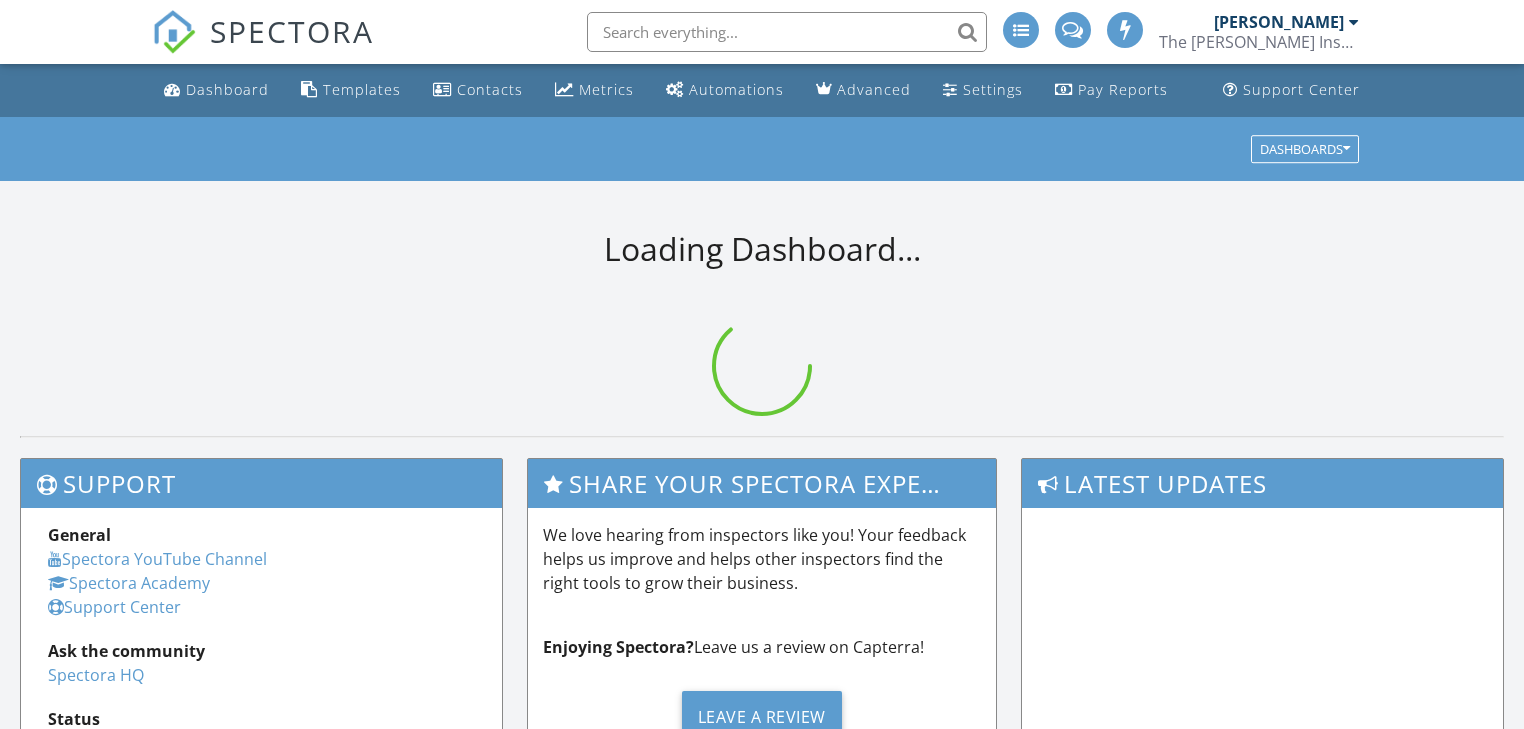 scroll, scrollTop: 0, scrollLeft: 0, axis: both 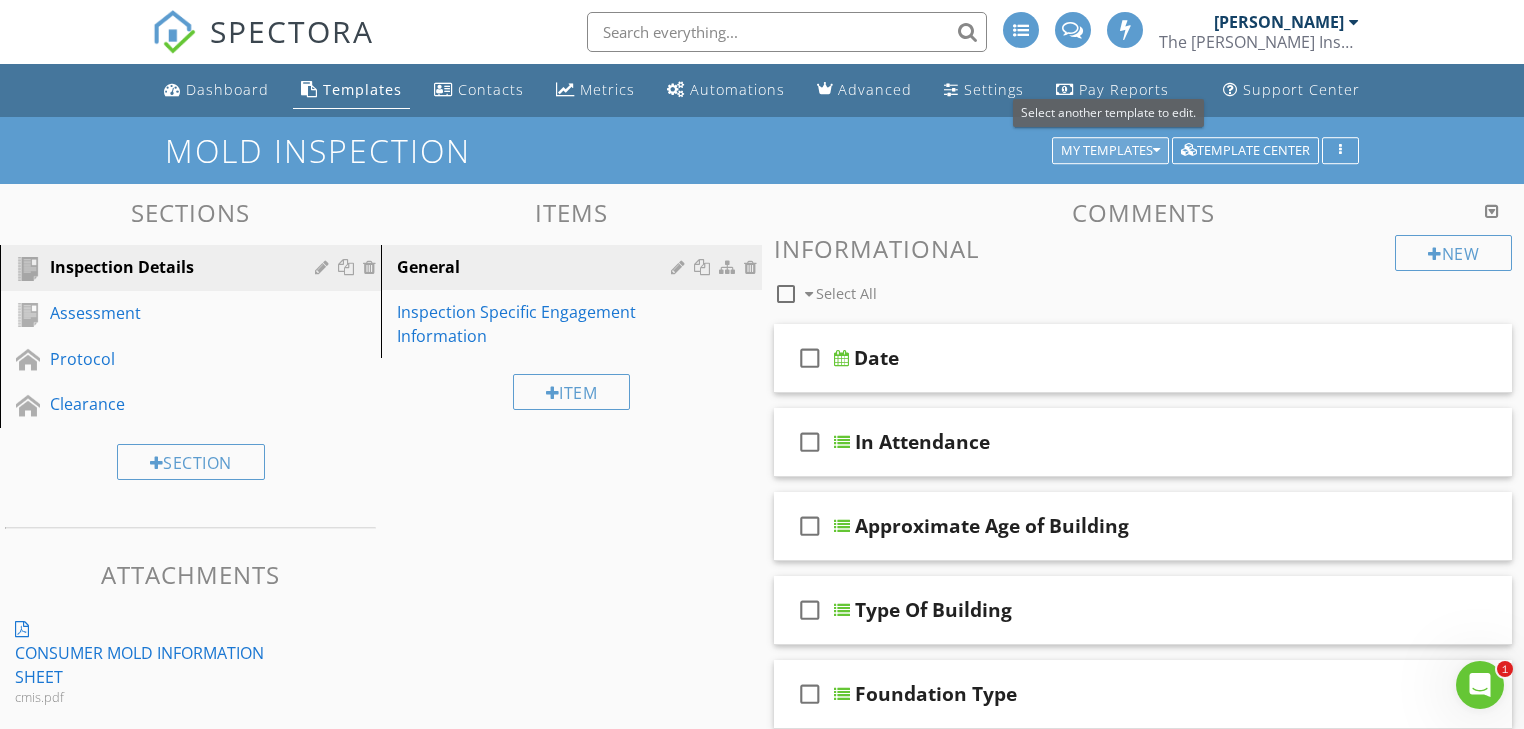 click on "My Templates" at bounding box center [1110, 151] 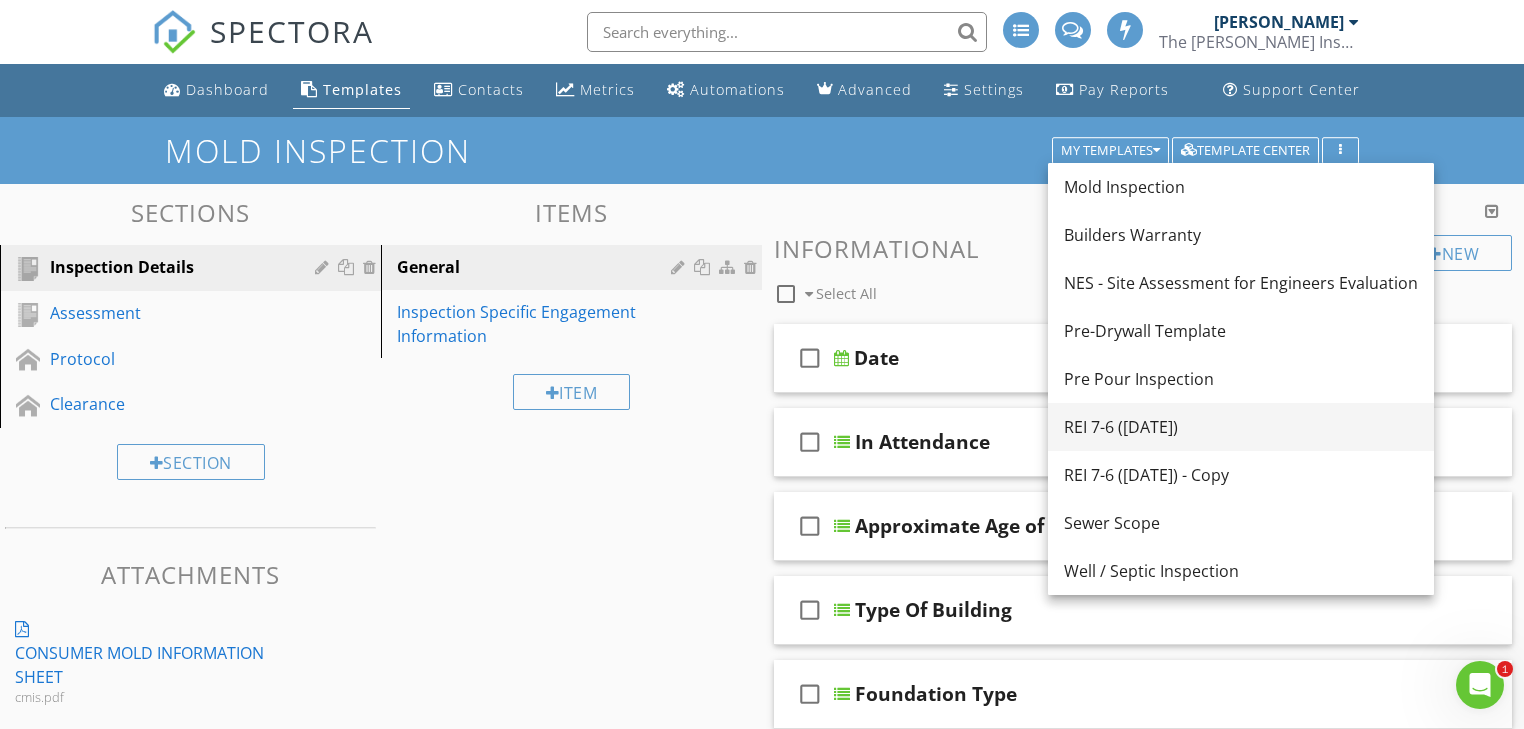 click on "REI 7-6 (6-22-2025)" at bounding box center [1241, 427] 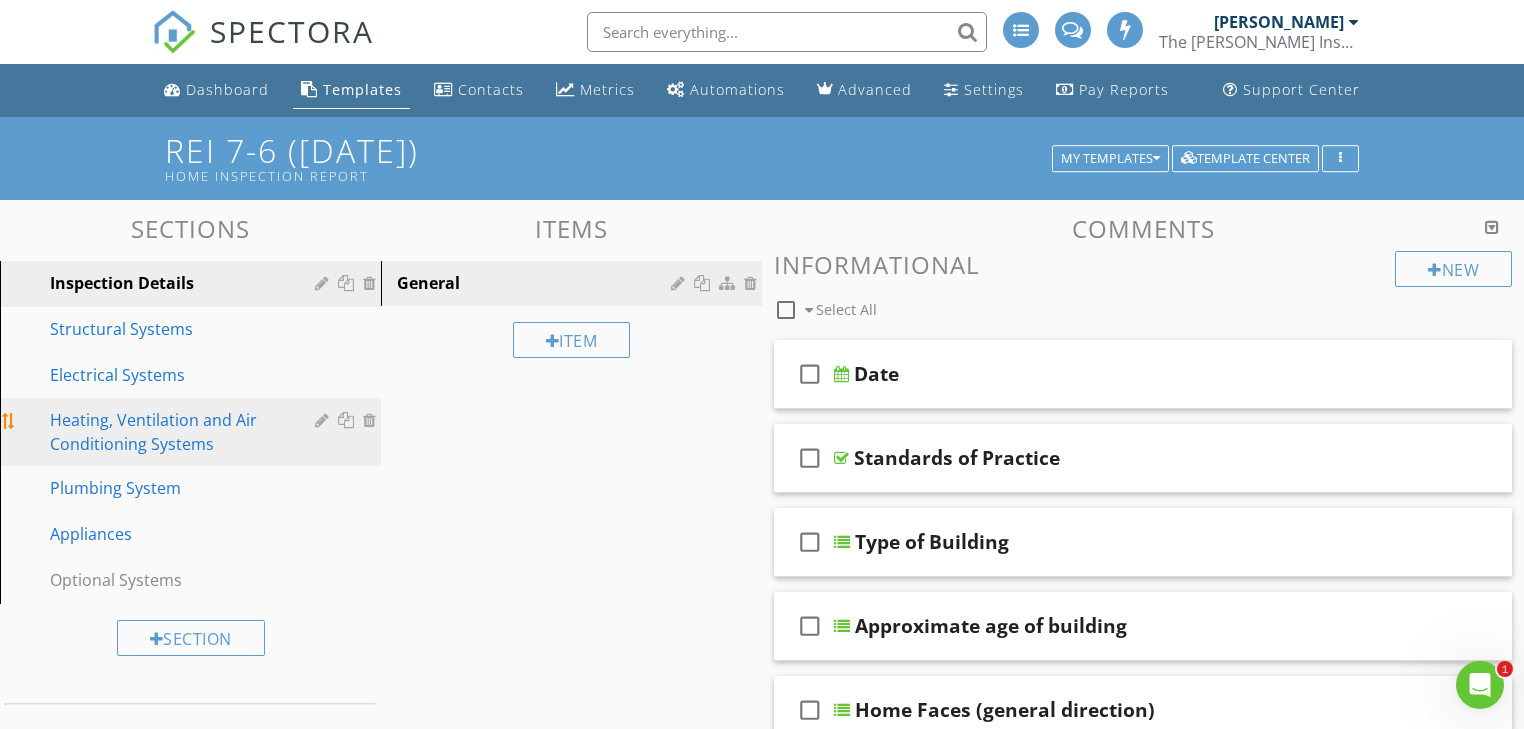 click on "Heating, Ventilation and Air Conditioning Systems" at bounding box center (168, 432) 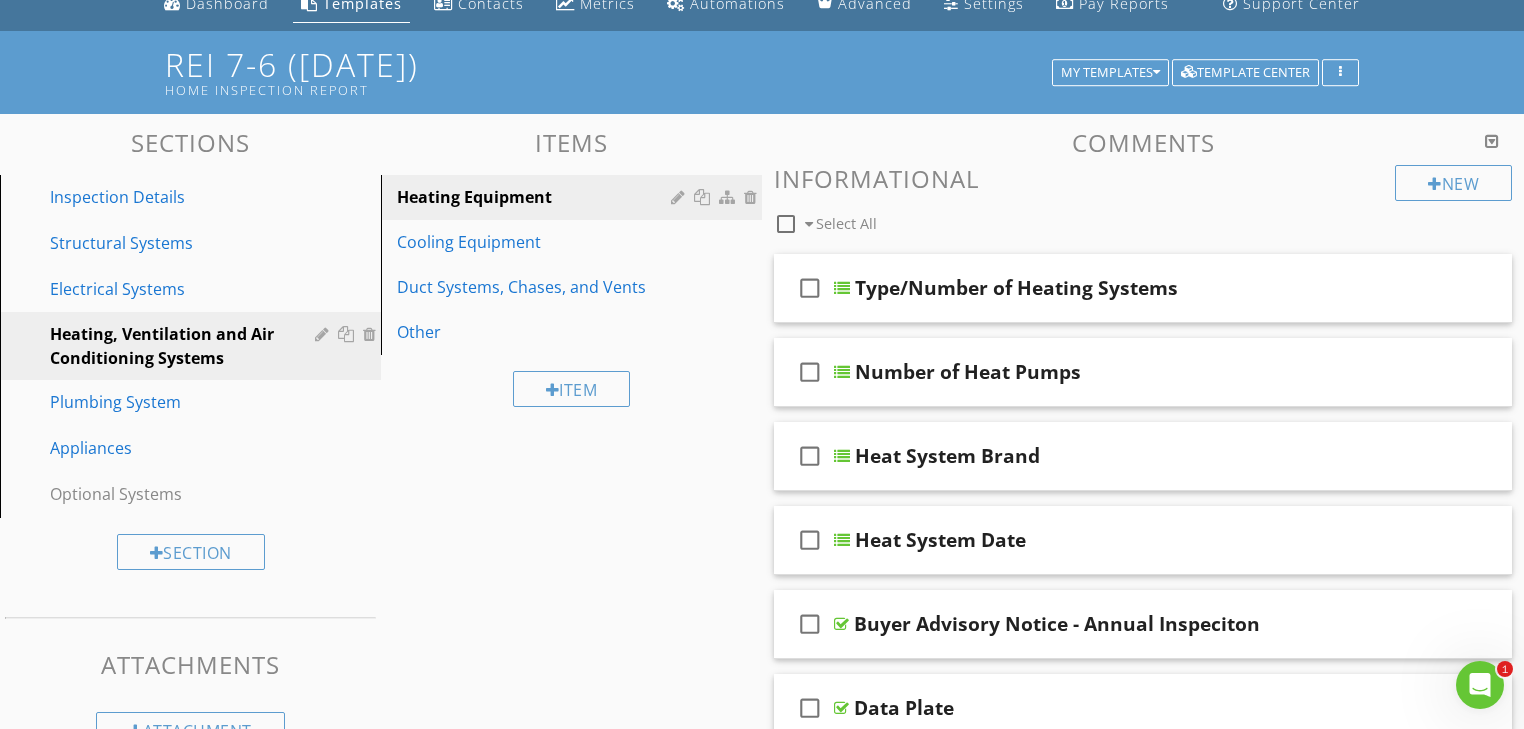 scroll, scrollTop: 80, scrollLeft: 0, axis: vertical 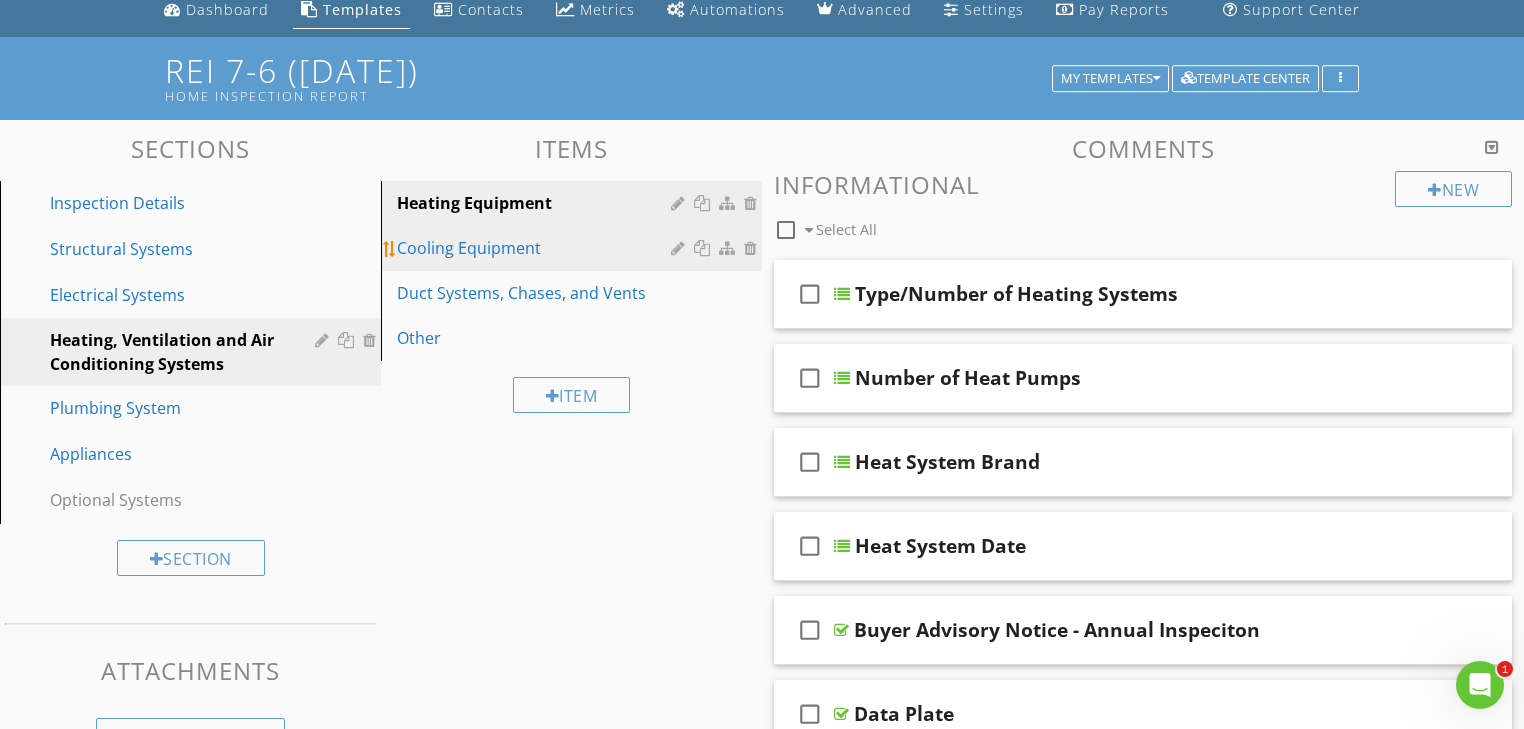 click on "Cooling Equipment" at bounding box center (537, 248) 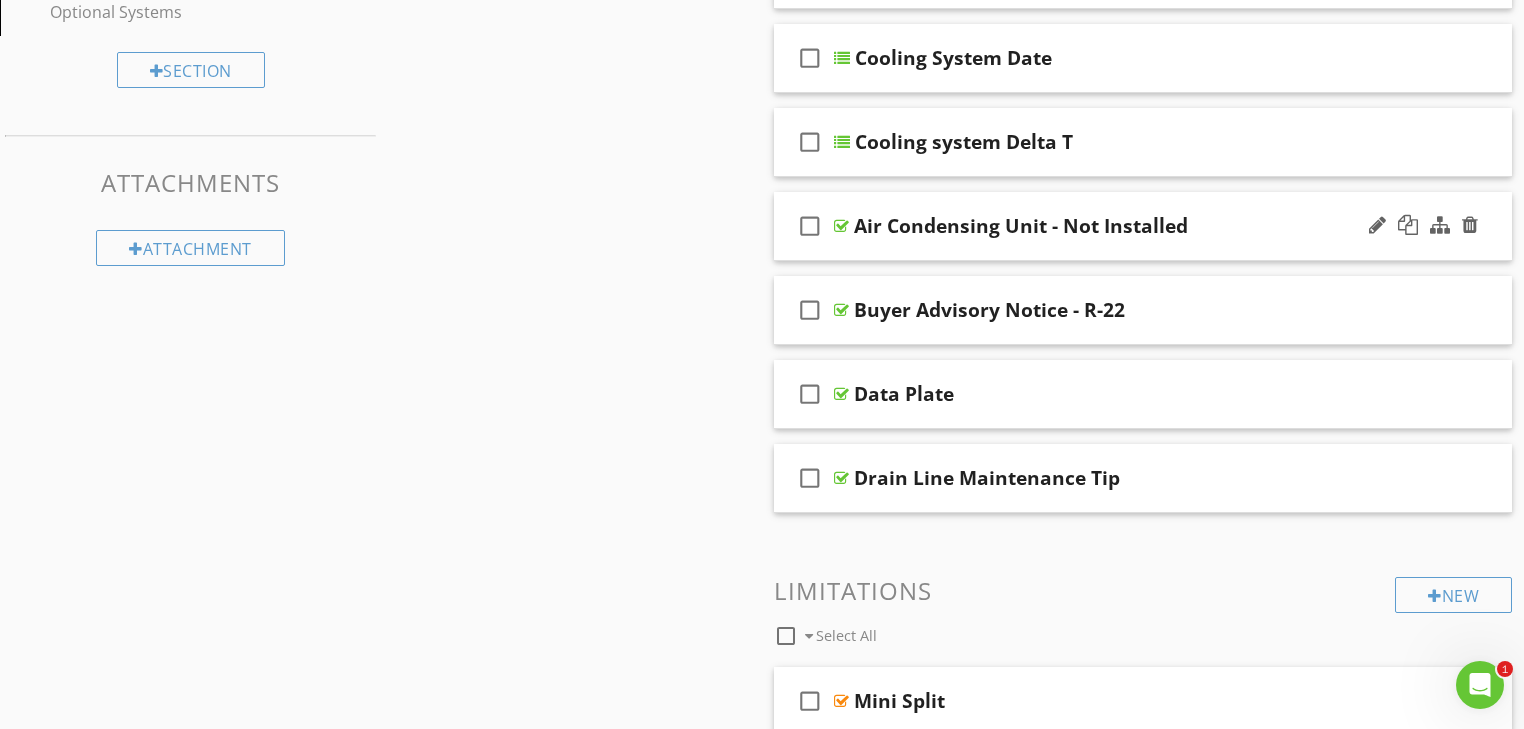 scroll, scrollTop: 640, scrollLeft: 0, axis: vertical 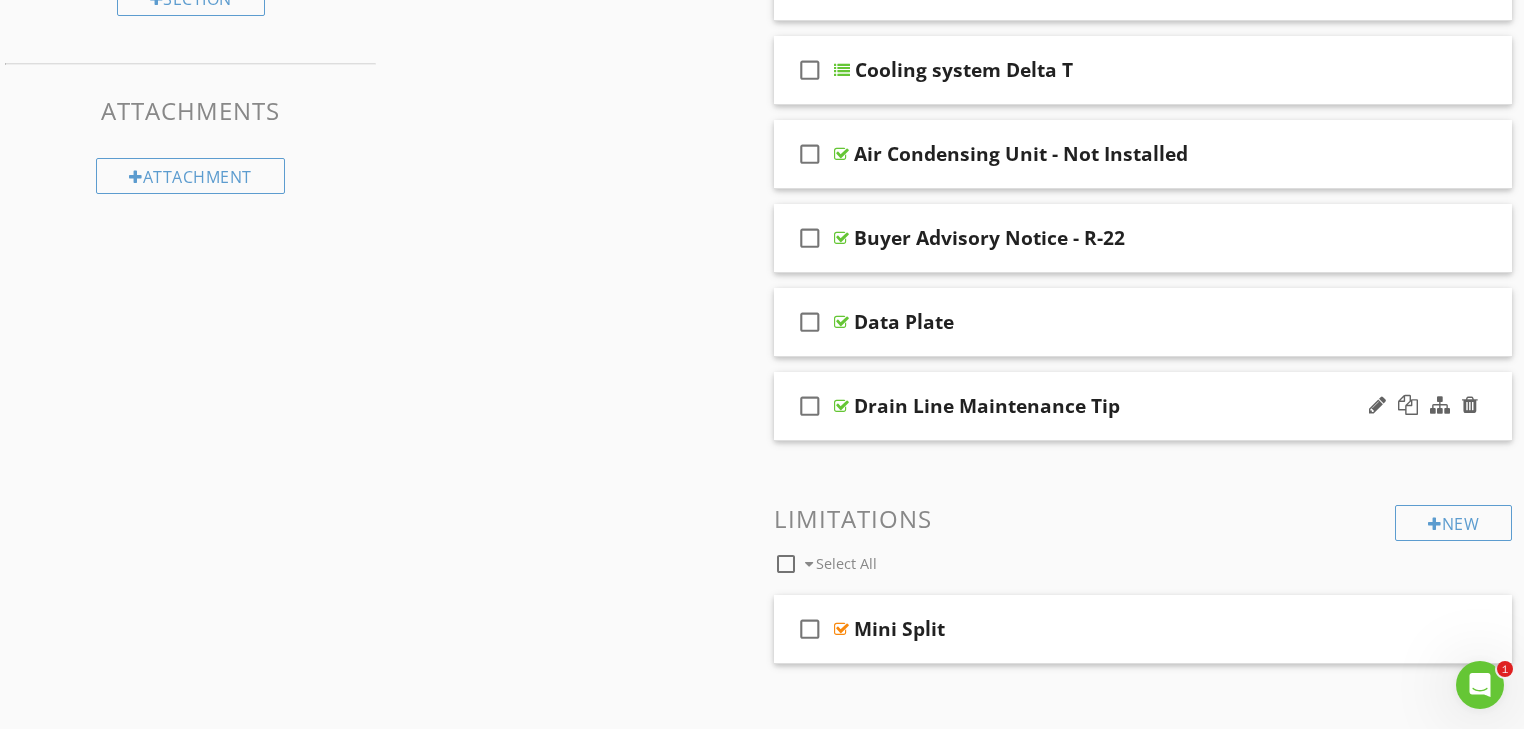 click on "Drain Line Maintenance Tip" at bounding box center [987, 406] 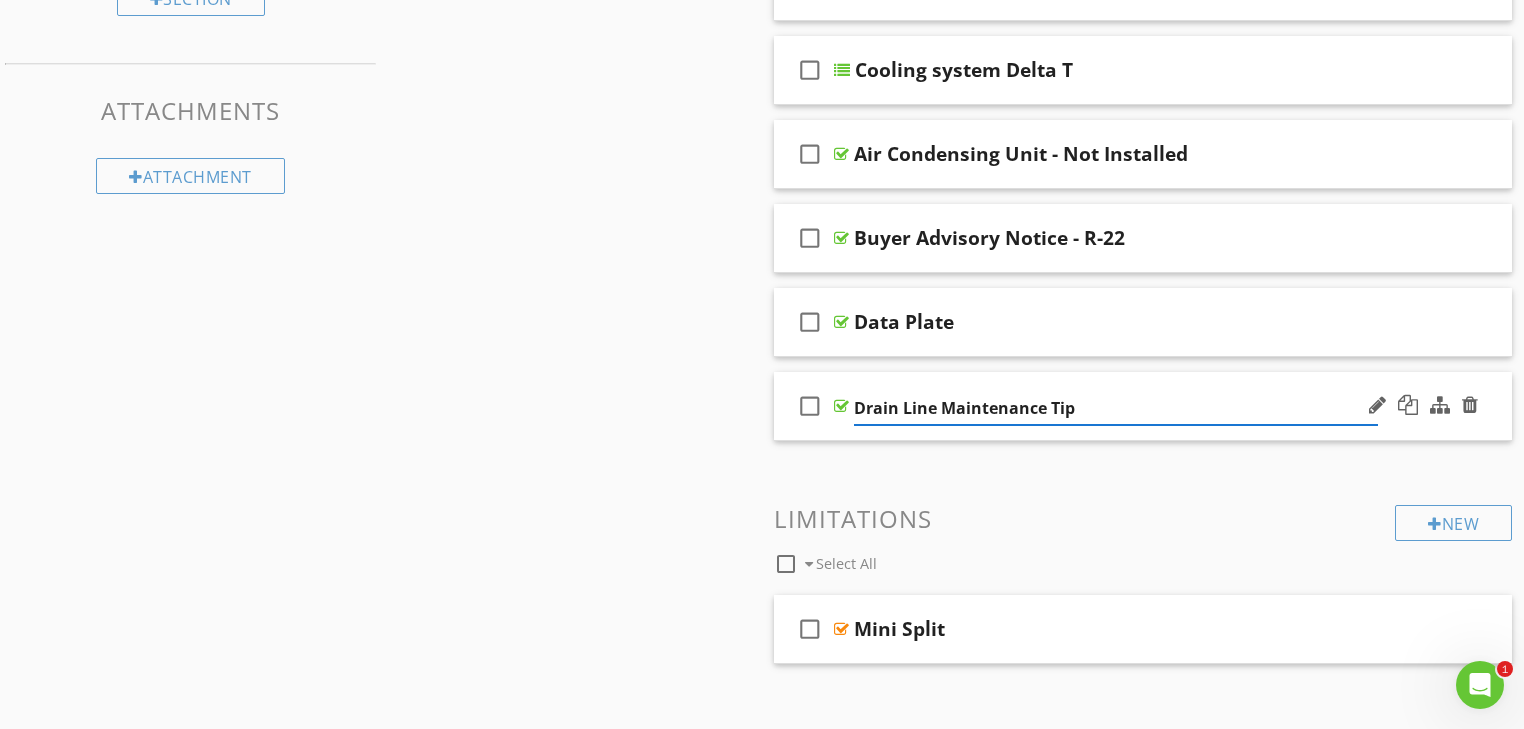 click on "Drain Line Maintenance Tip" at bounding box center [1116, 408] 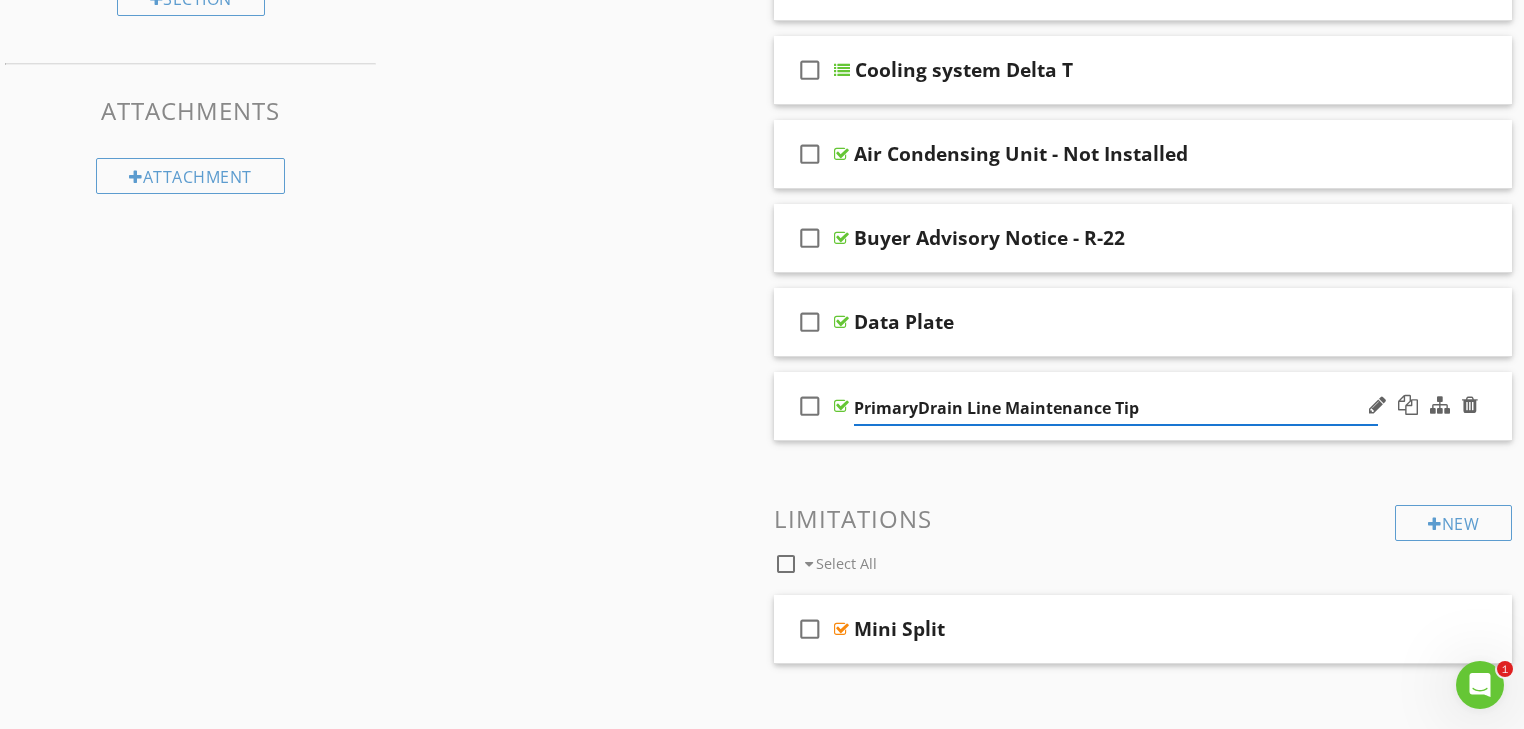 type on "Primary Drain Line Maintenance Tip" 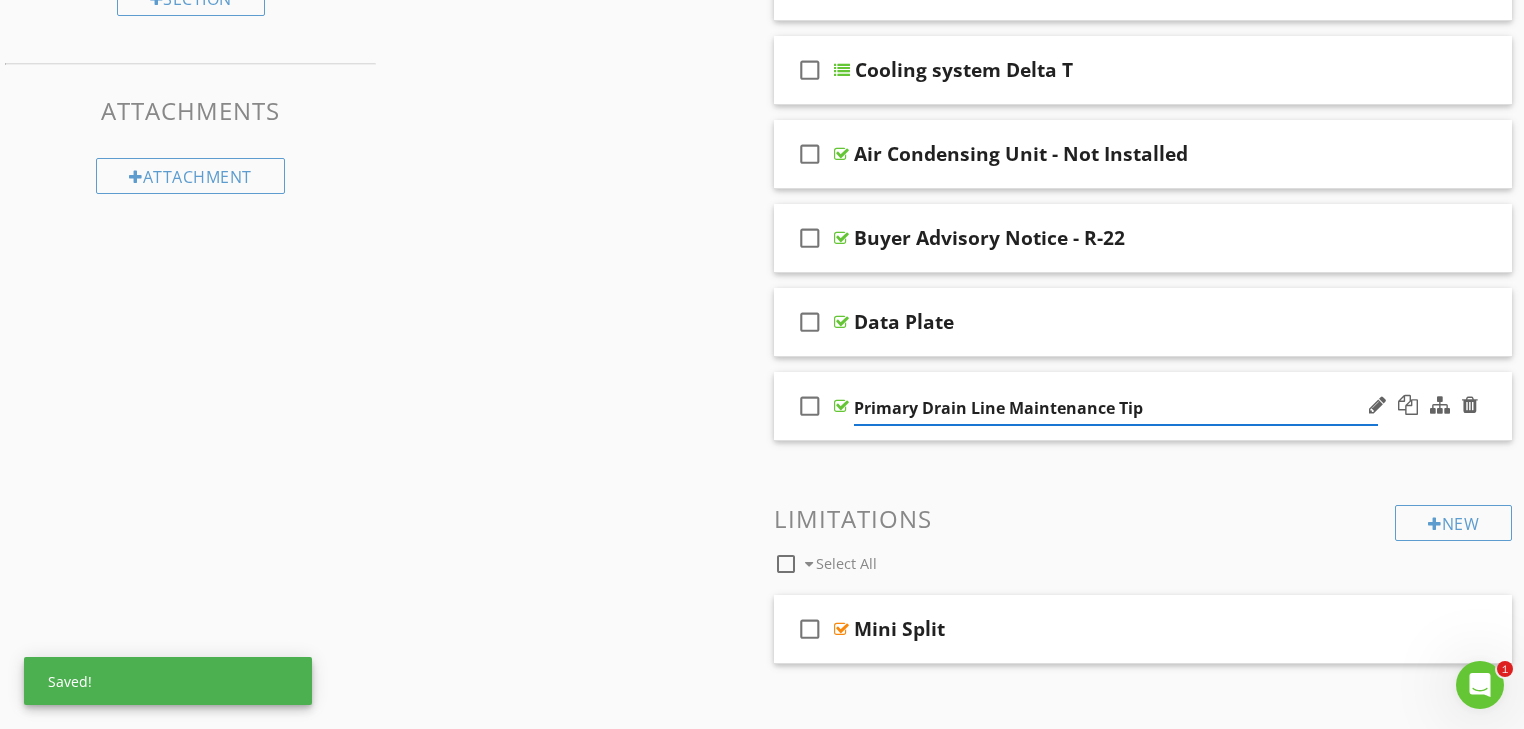 click on "check_box_outline_blank         Primary Drain Line Maintenance Tip" at bounding box center [1143, 406] 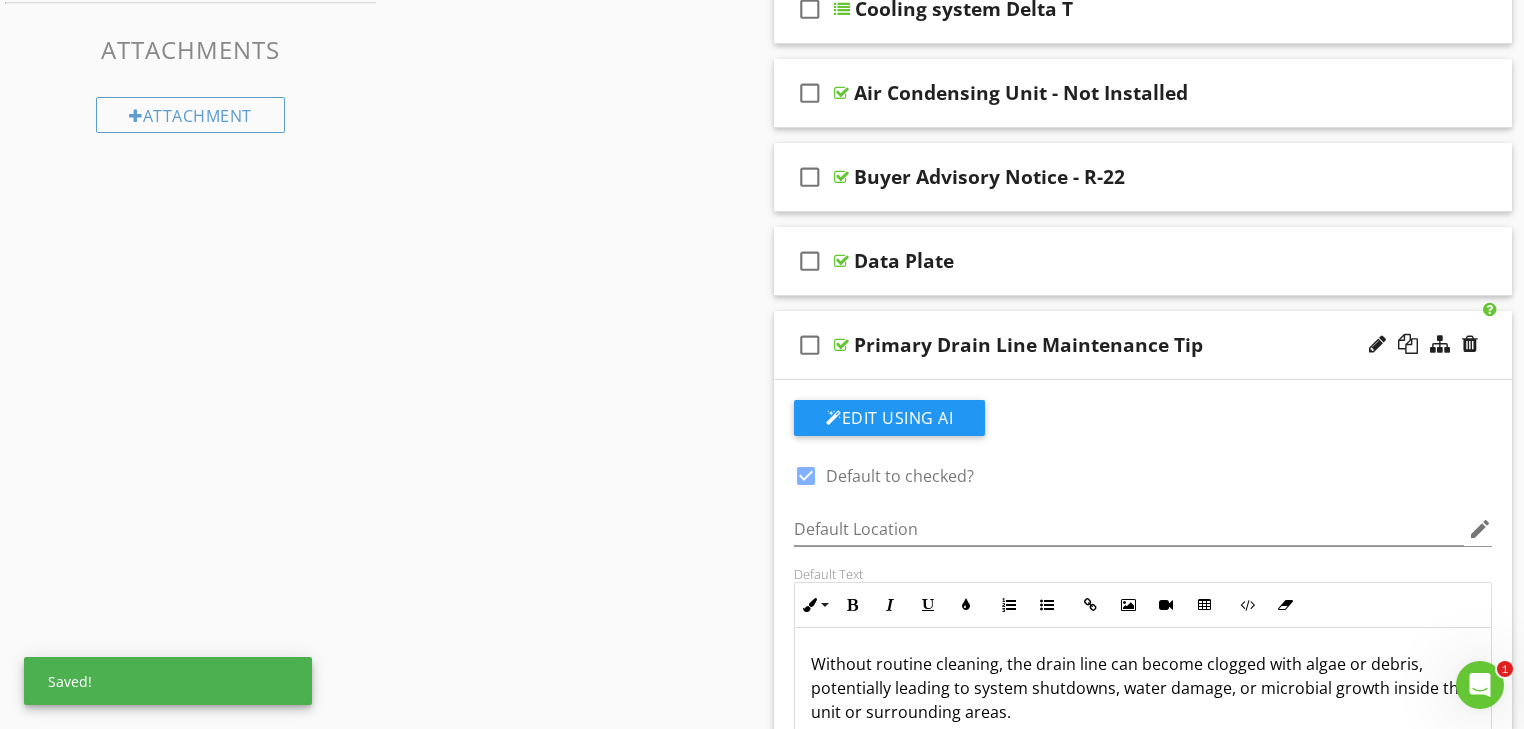 scroll, scrollTop: 800, scrollLeft: 0, axis: vertical 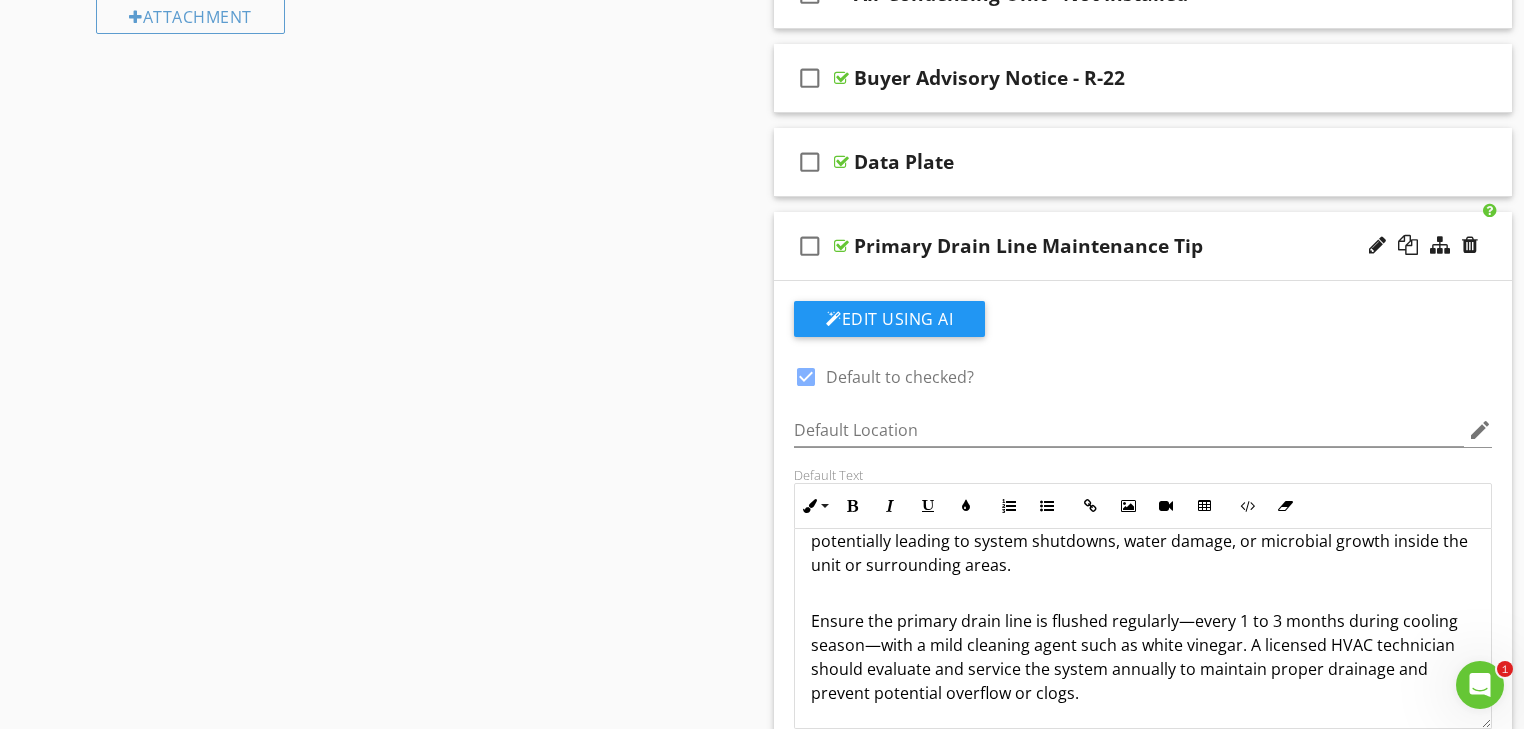 click on "Ensure the primary drain line is flushed regularly—every 1 to 3 months during cooling season—with a mild cleaning agent such as white vinegar. A licensed HVAC technician should evaluate and service the system annually to maintain proper drainage and prevent potential overflow or clogs." at bounding box center [1143, 645] 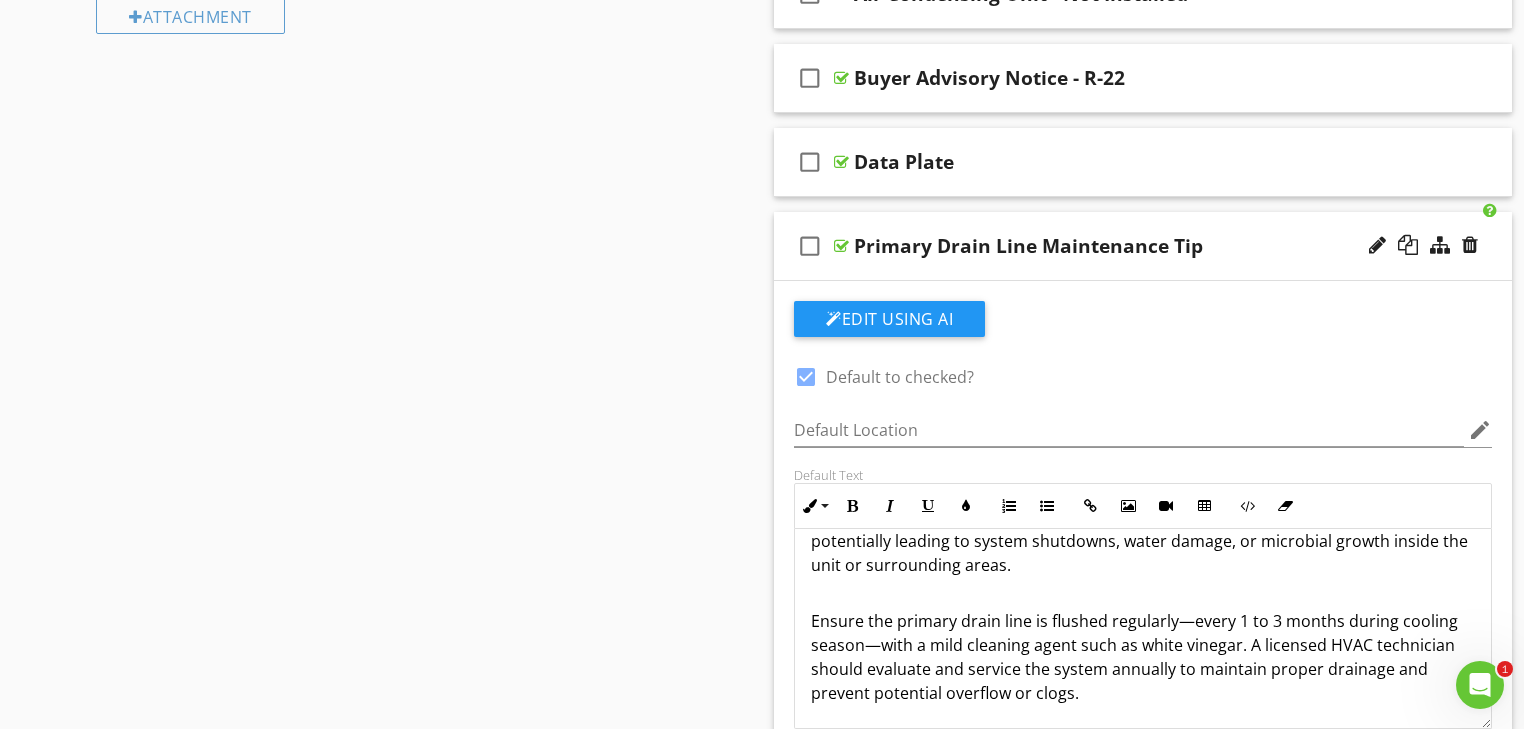 type 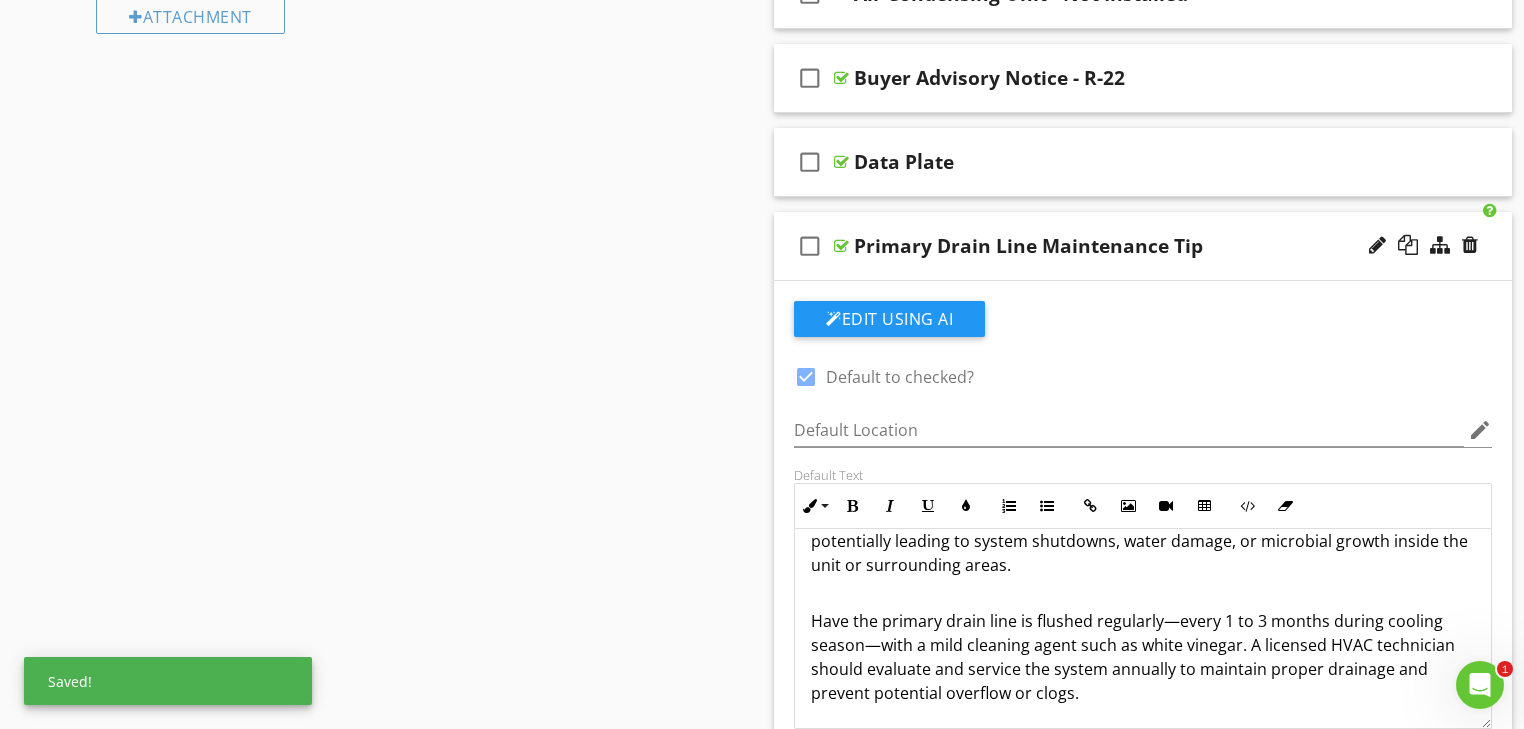 click on "Have the primary drain line is flushed regularly—every 1 to 3 months during cooling season—with a mild cleaning agent such as white vinegar. A licensed HVAC technician should evaluate and service the system annually to maintain proper drainage and prevent potential overflow or clogs." at bounding box center [1143, 645] 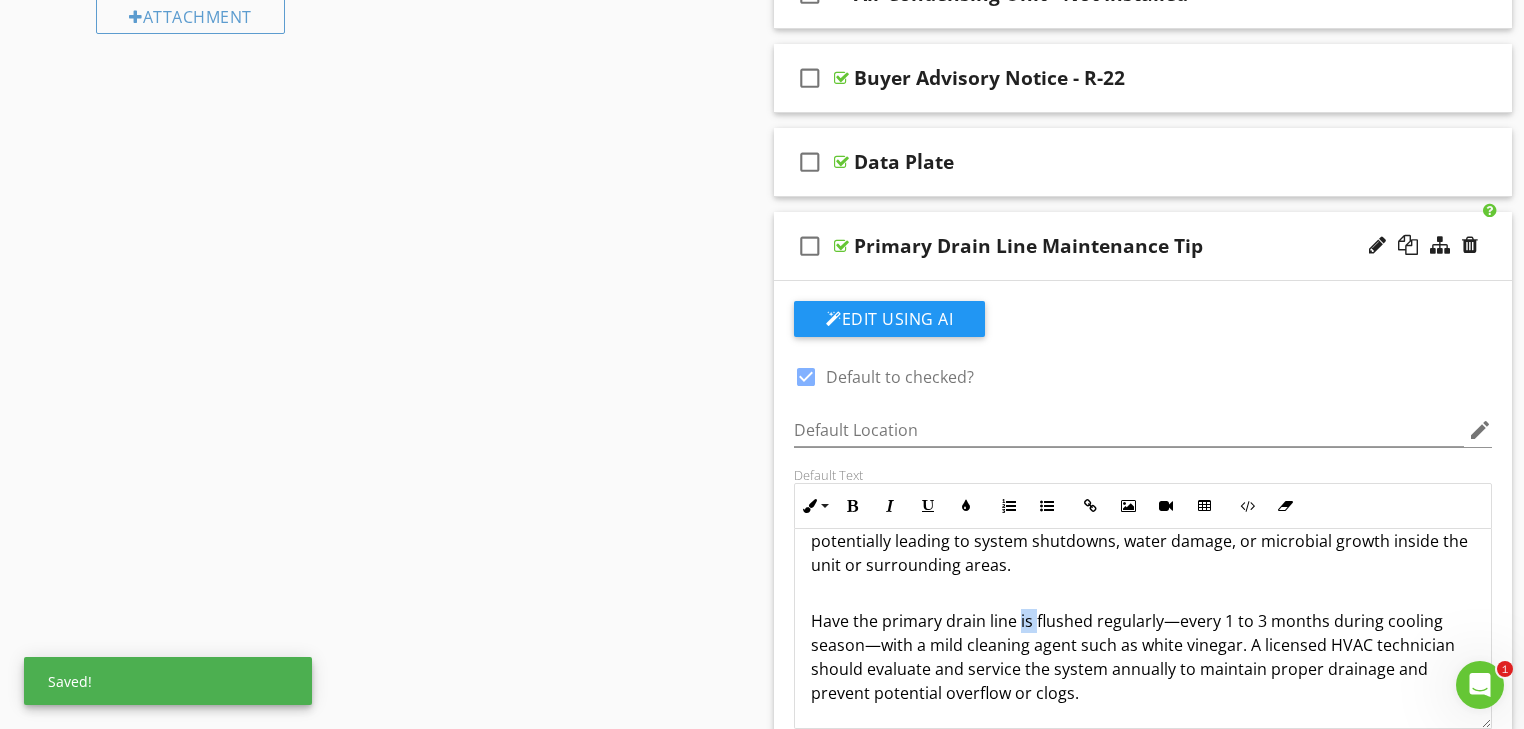 click on "Have the primary drain line is flushed regularly—every 1 to 3 months during cooling season—with a mild cleaning agent such as white vinegar. A licensed HVAC technician should evaluate and service the system annually to maintain proper drainage and prevent potential overflow or clogs." at bounding box center [1143, 645] 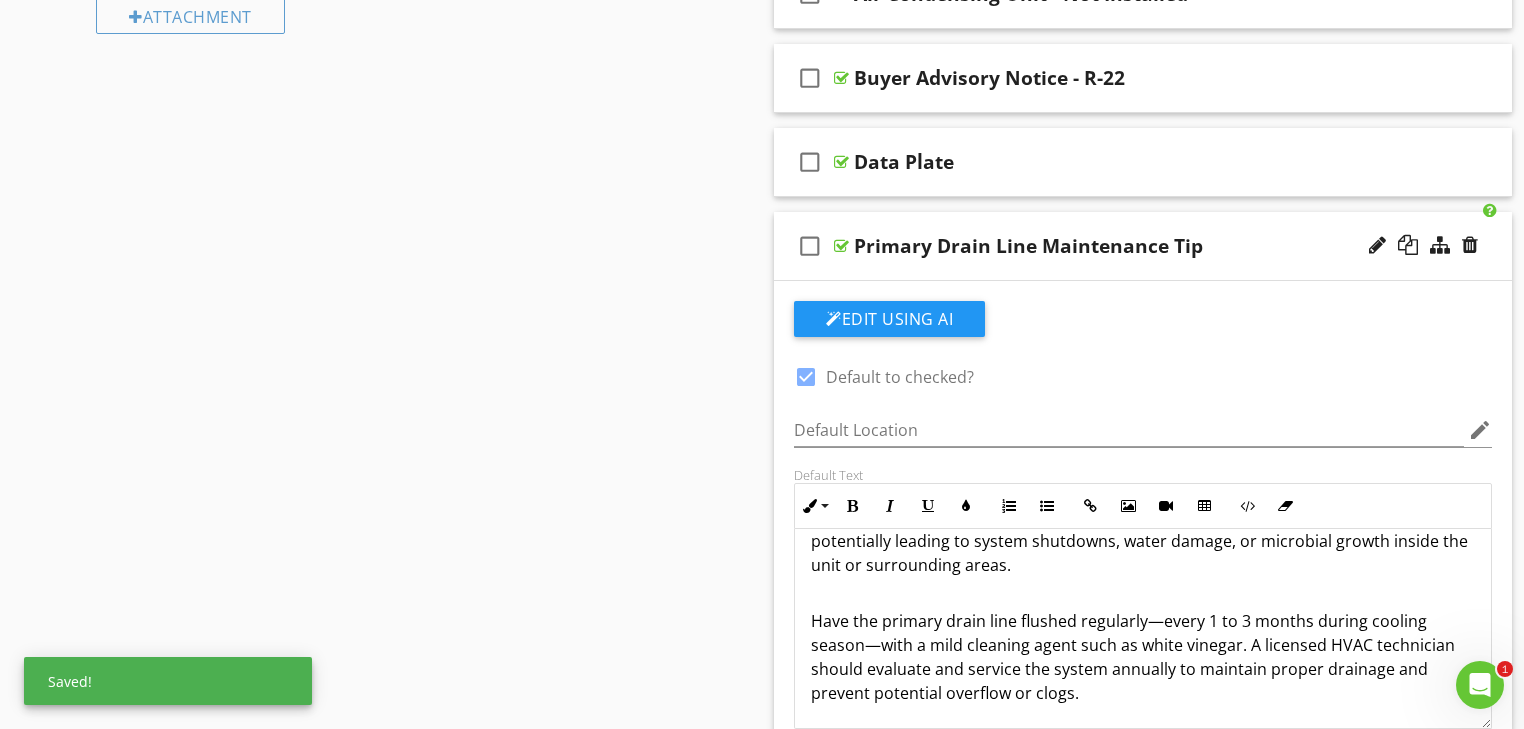 click on "Have the primary drain line flushed regularly—every 1 to 3 months during cooling season—with a mild cleaning agent such as white vinegar. A licensed HVAC technician should evaluate and service the system annually to maintain proper drainage and prevent potential overflow or clogs." at bounding box center (1143, 645) 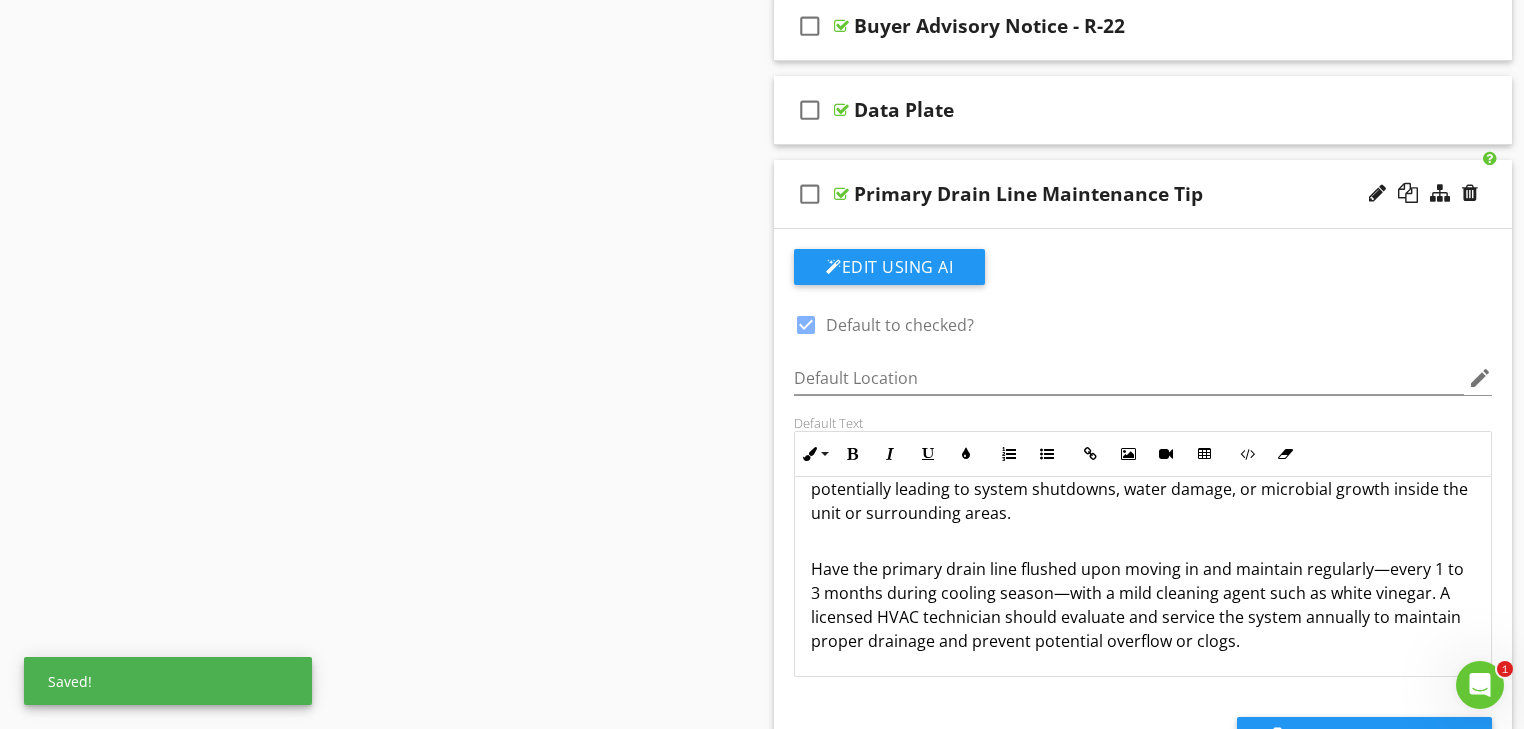 scroll, scrollTop: 880, scrollLeft: 0, axis: vertical 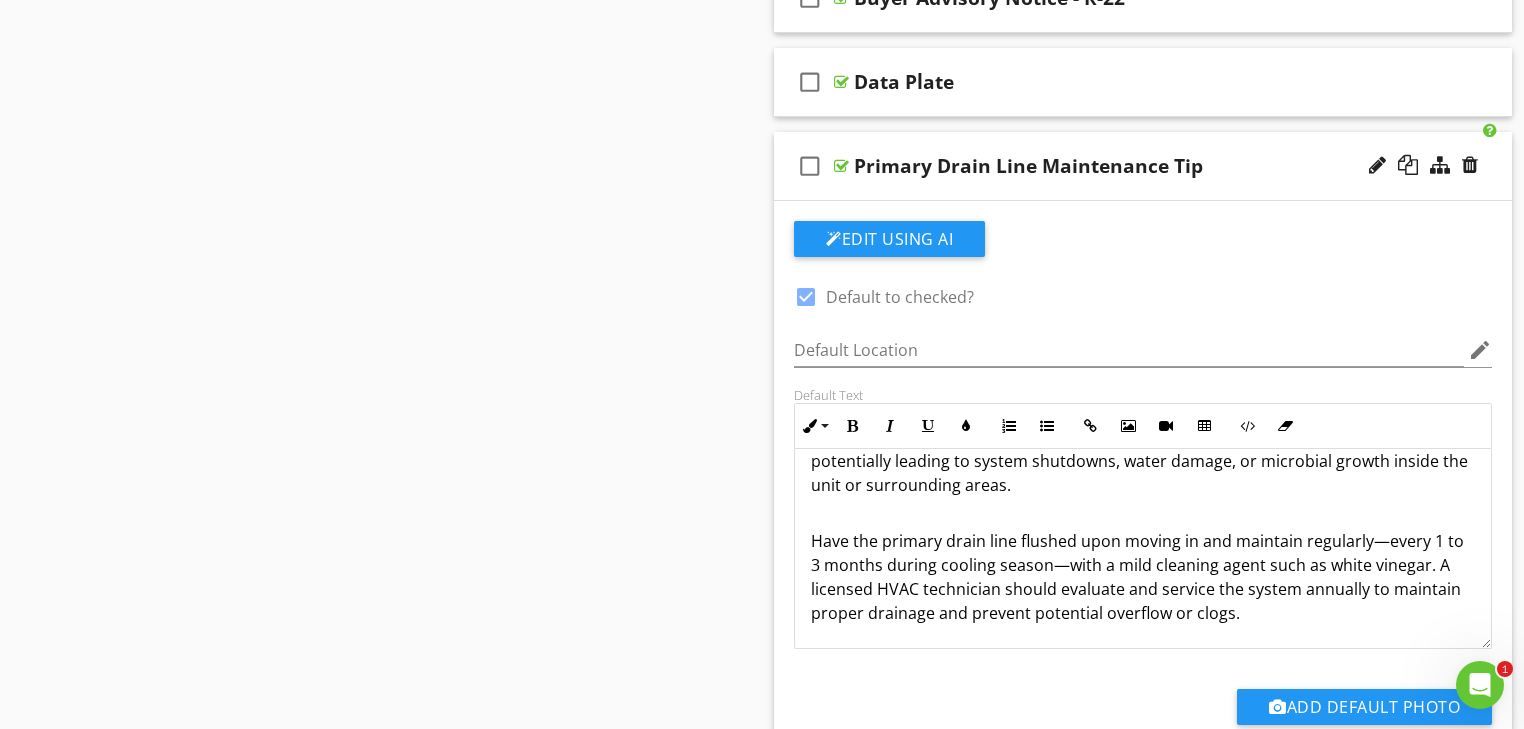 click on "Have the primary drain line flushed upon moving in and maintain regularly—every 1 to 3 months during cooling season—with a mild cleaning agent such as white vinegar. A licensed HVAC technician should evaluate and service the system annually to maintain proper drainage and prevent potential overflow or clogs." at bounding box center [1143, 565] 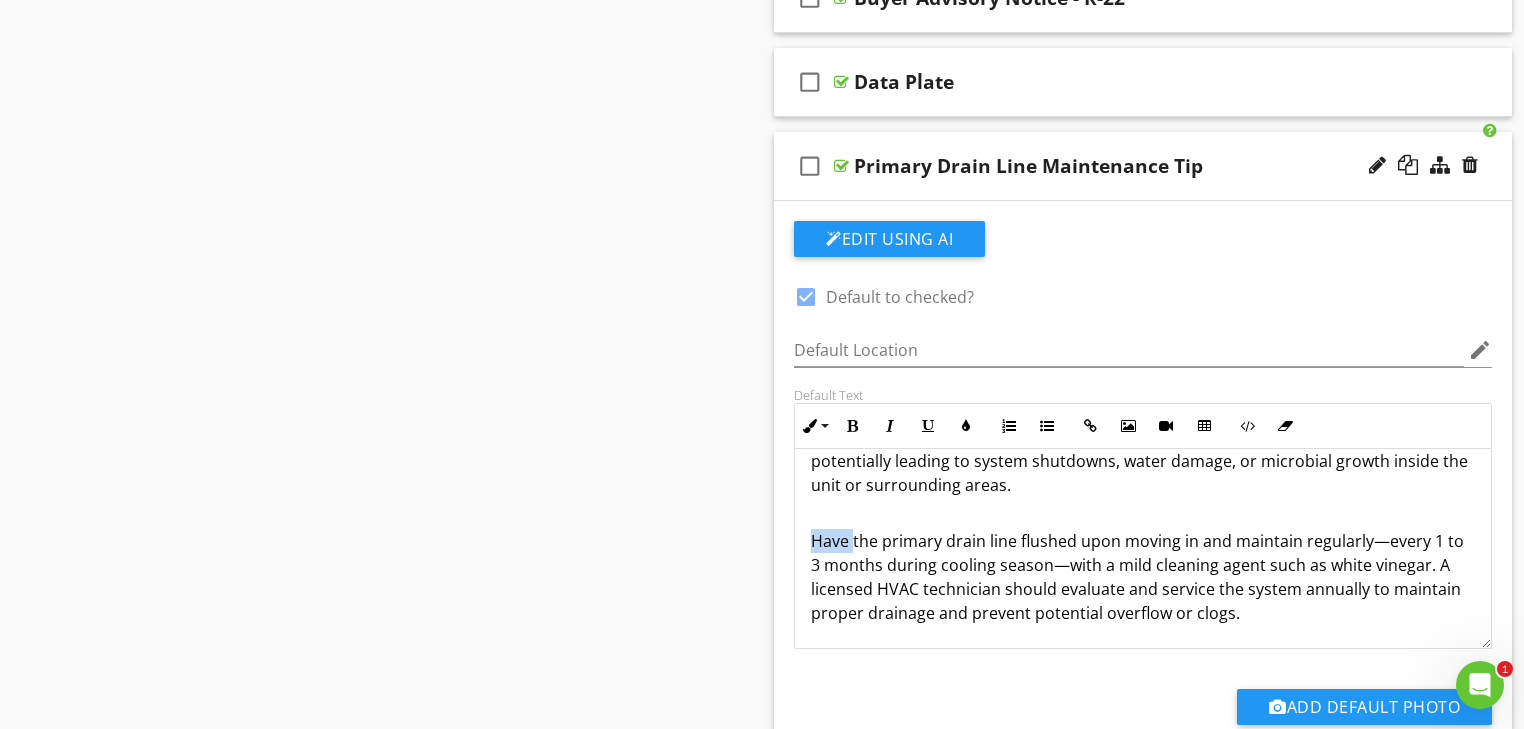 click on "Have the primary drain line flushed upon moving in and maintain regularly—every 1 to 3 months during cooling season—with a mild cleaning agent such as white vinegar. A licensed HVAC technician should evaluate and service the system annually to maintain proper drainage and prevent potential overflow or clogs." at bounding box center (1143, 565) 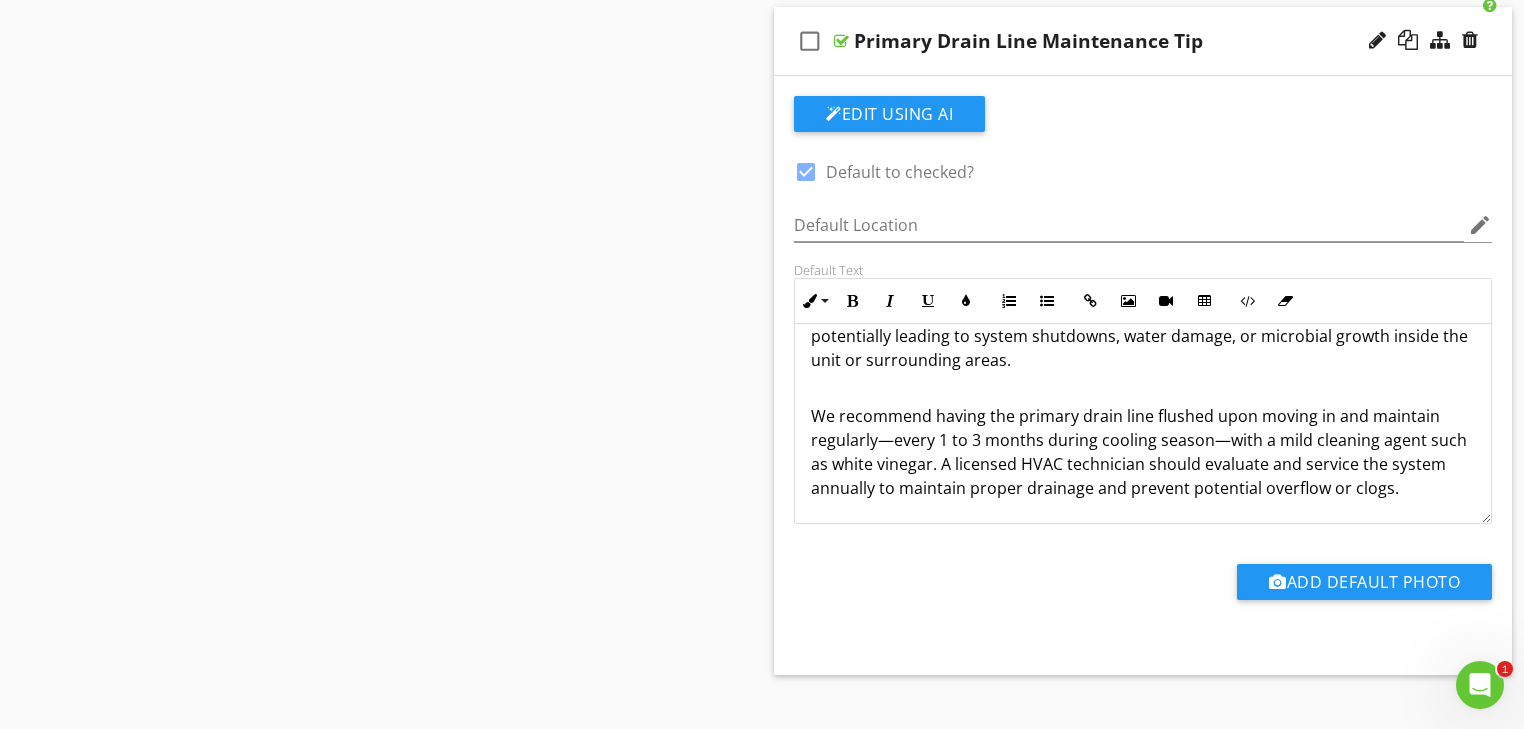 scroll, scrollTop: 960, scrollLeft: 0, axis: vertical 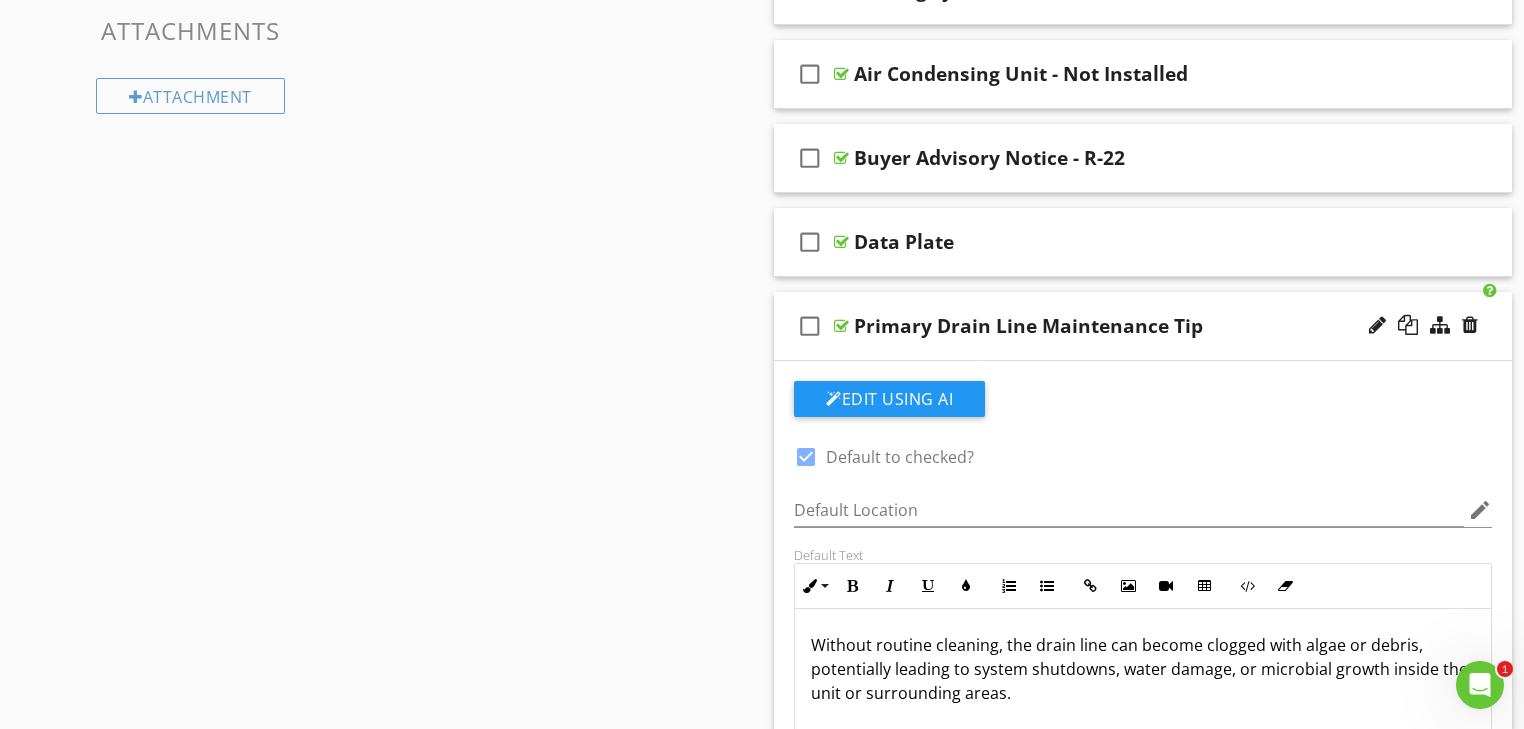 click on "check_box_outline_blank
Primary Drain Line Maintenance Tip" at bounding box center (1143, 326) 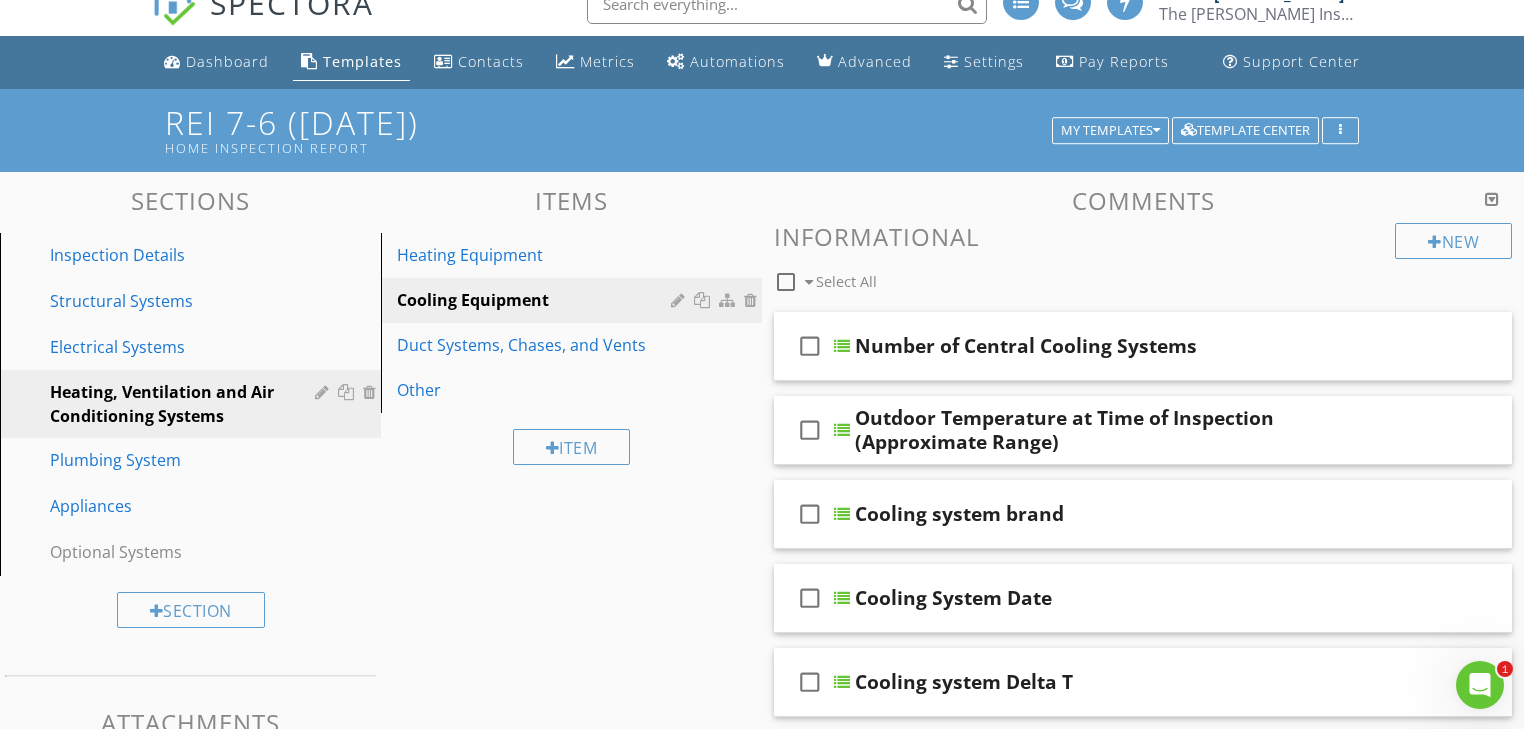 scroll, scrollTop: 0, scrollLeft: 0, axis: both 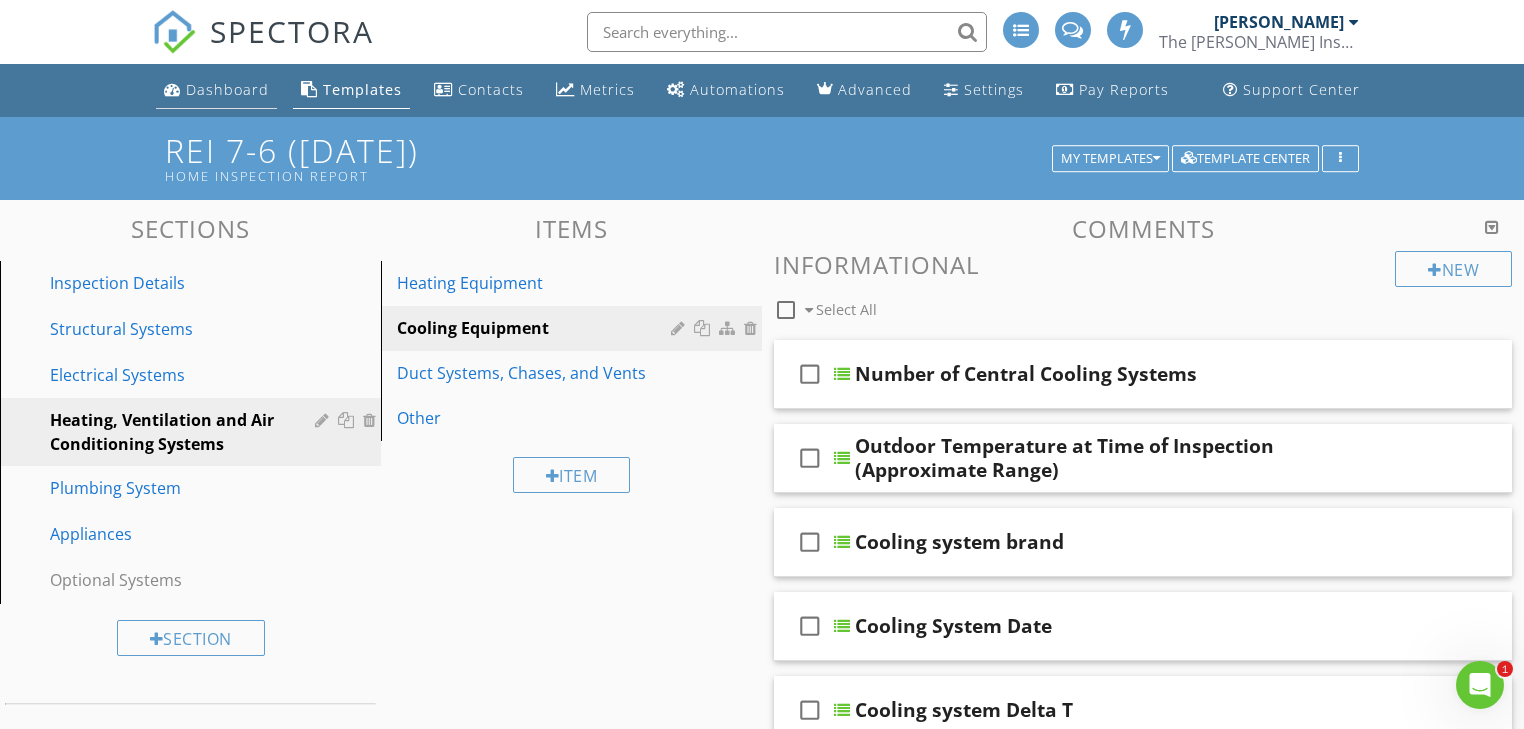 click on "Dashboard" at bounding box center [227, 89] 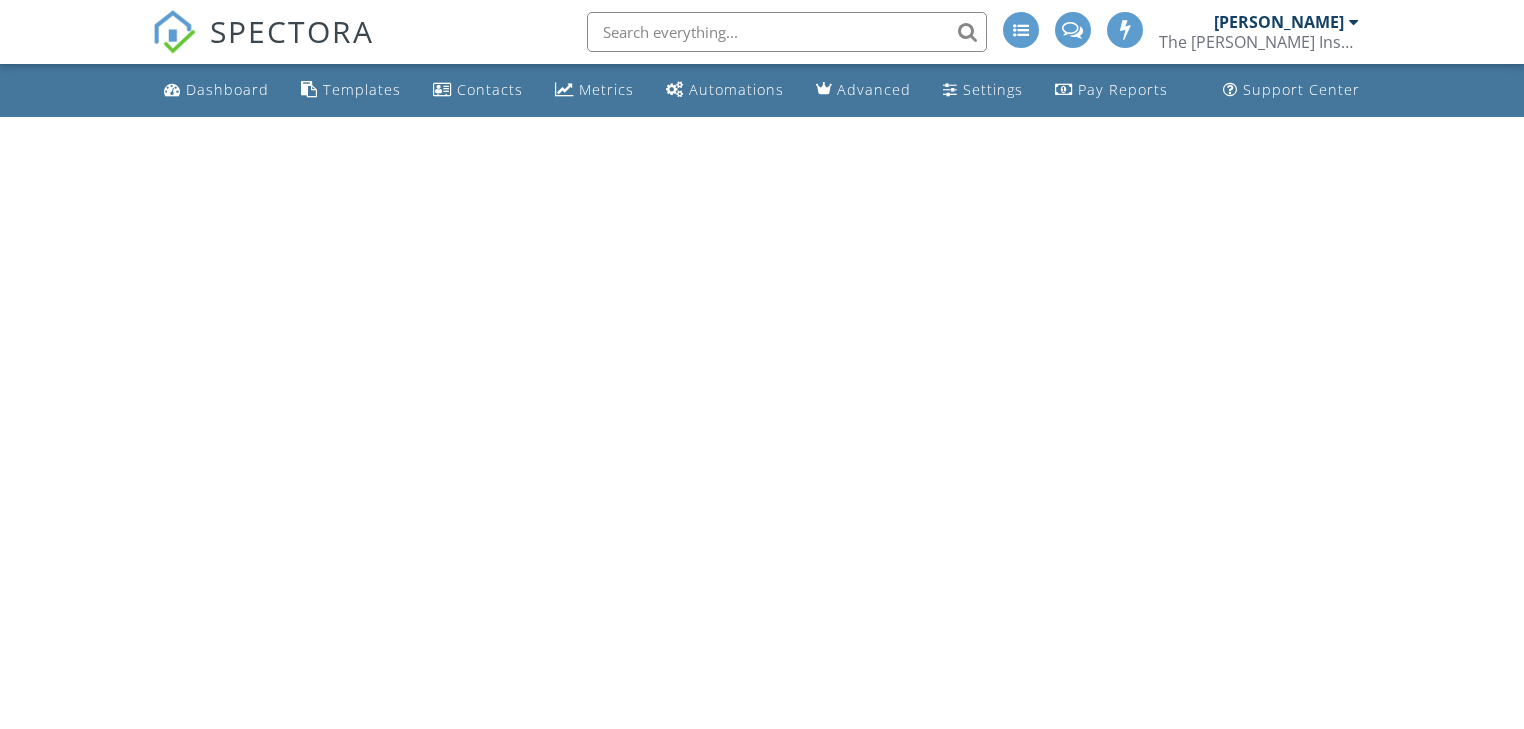scroll, scrollTop: 0, scrollLeft: 0, axis: both 